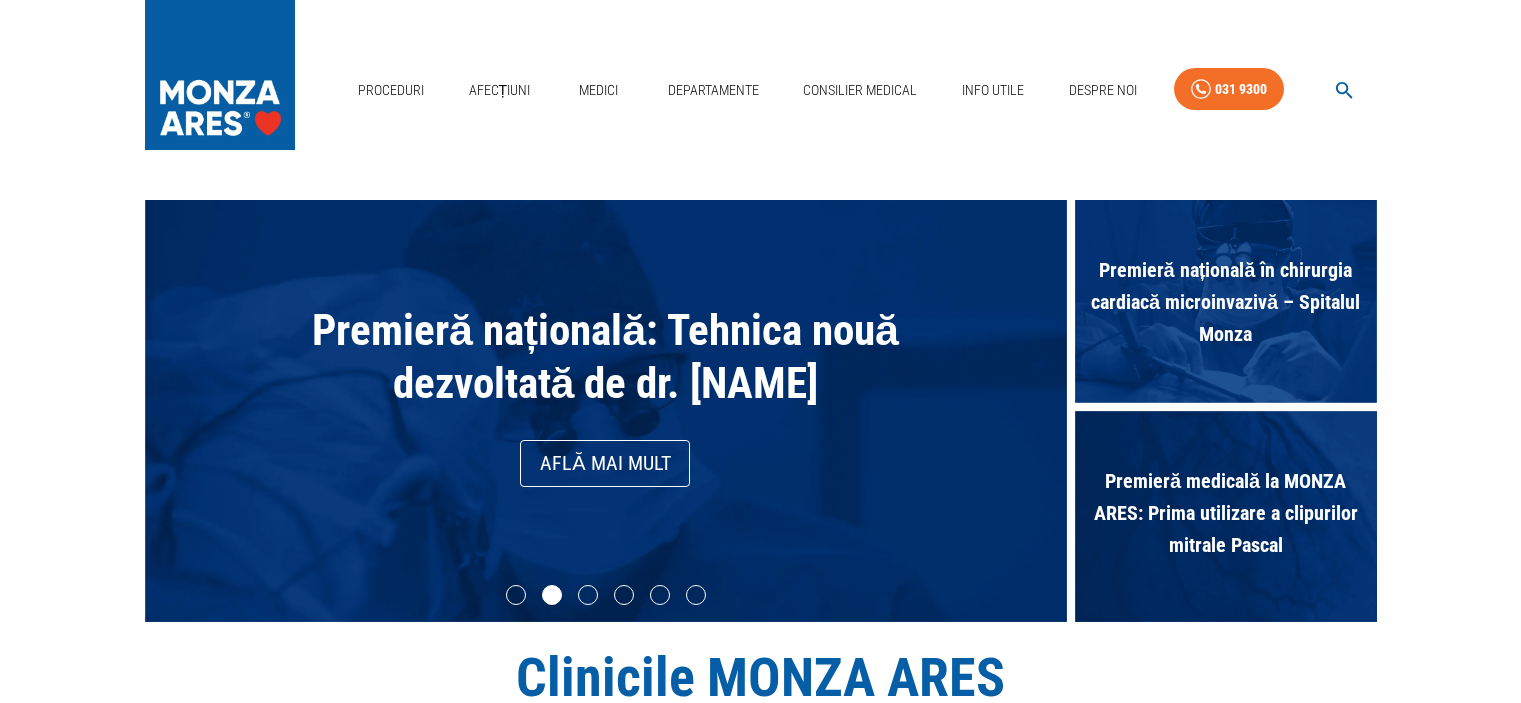 scroll, scrollTop: 0, scrollLeft: 0, axis: both 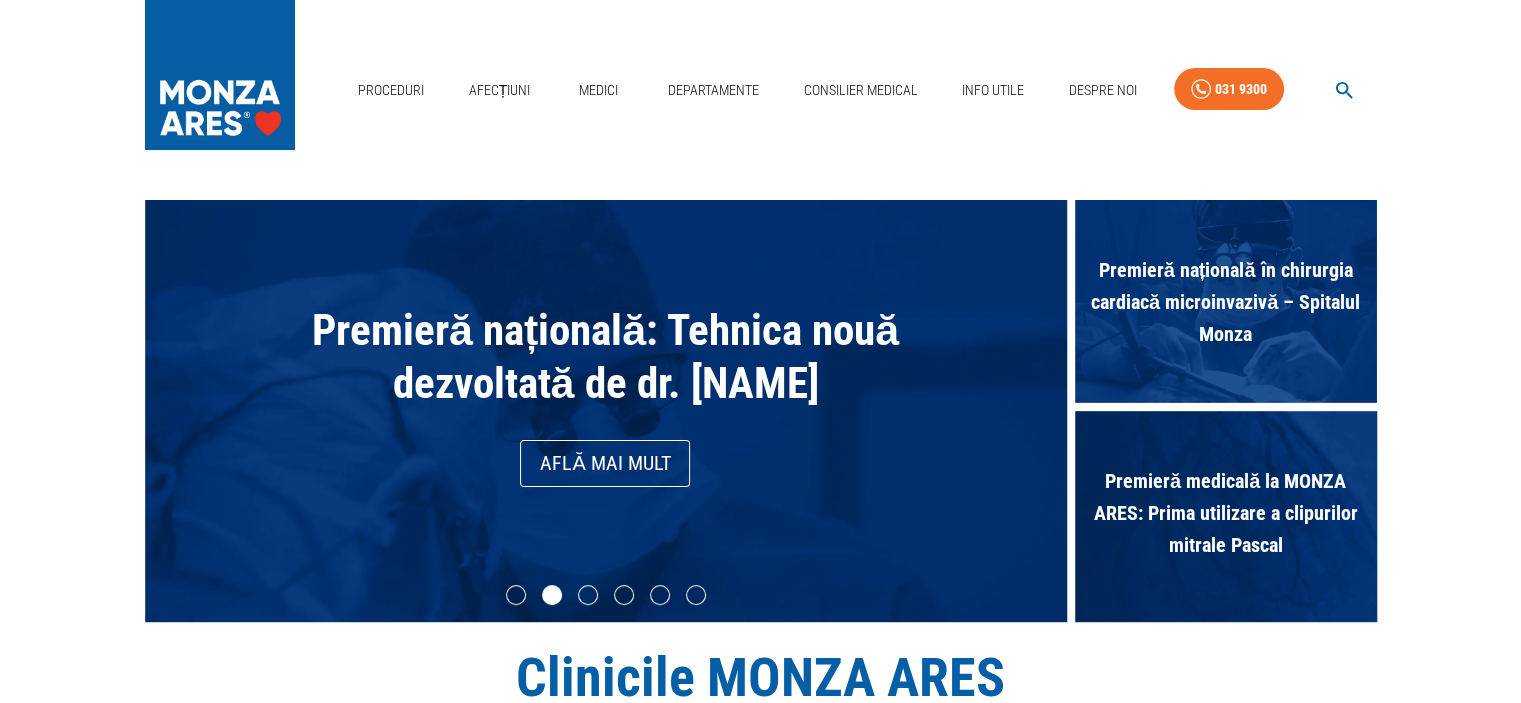 click on "Află mai mult" at bounding box center (605, 463) 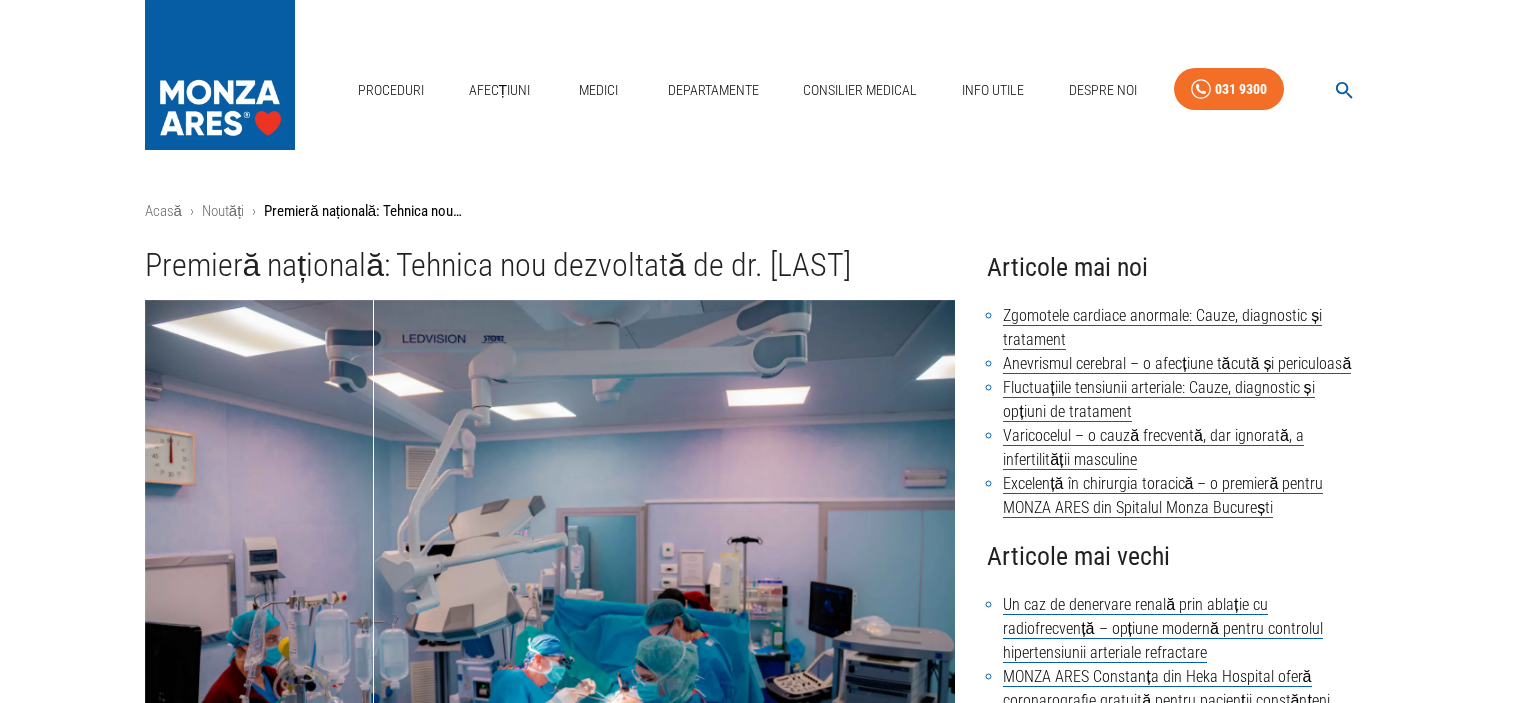 scroll, scrollTop: 0, scrollLeft: 0, axis: both 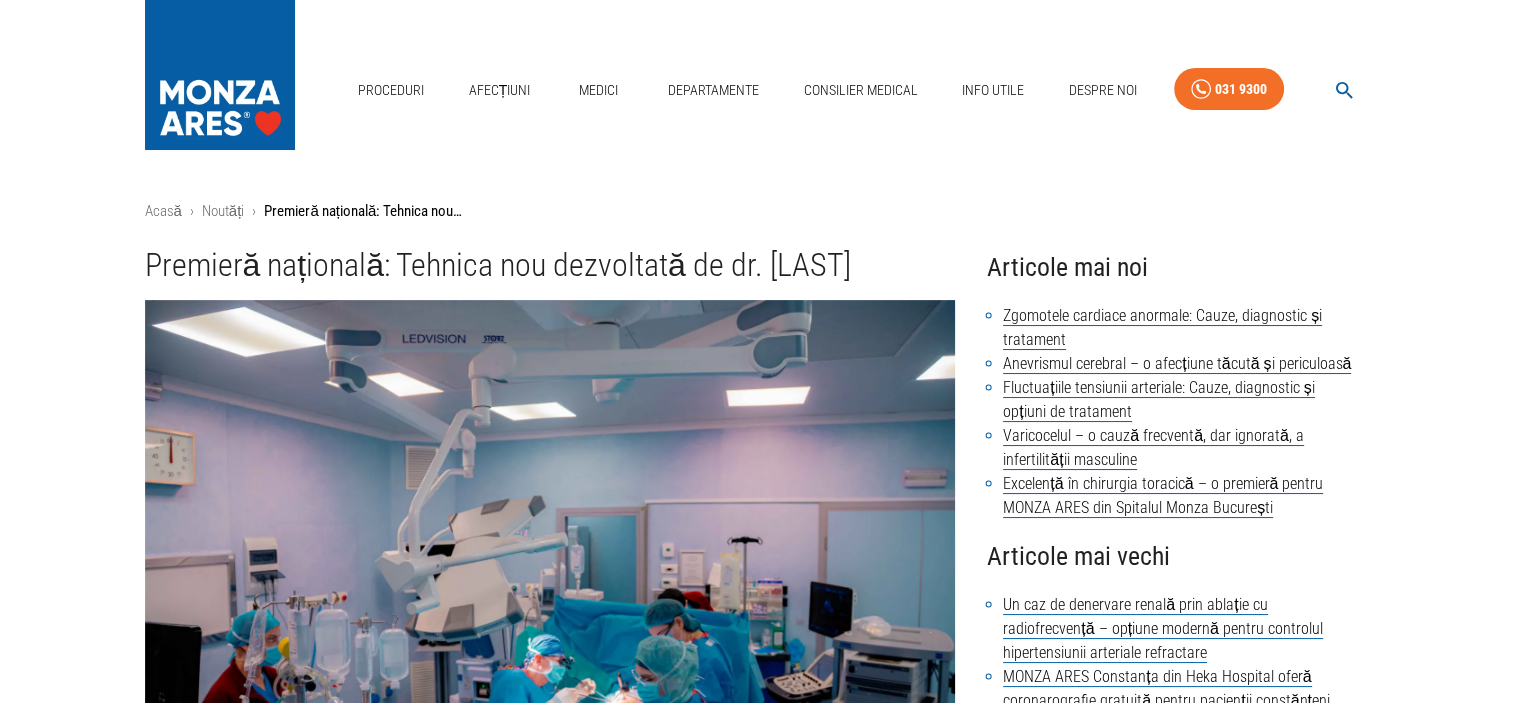 click on "Premieră națională: Tehnica nou dezvoltată de dr. [LAST]" at bounding box center [550, 265] 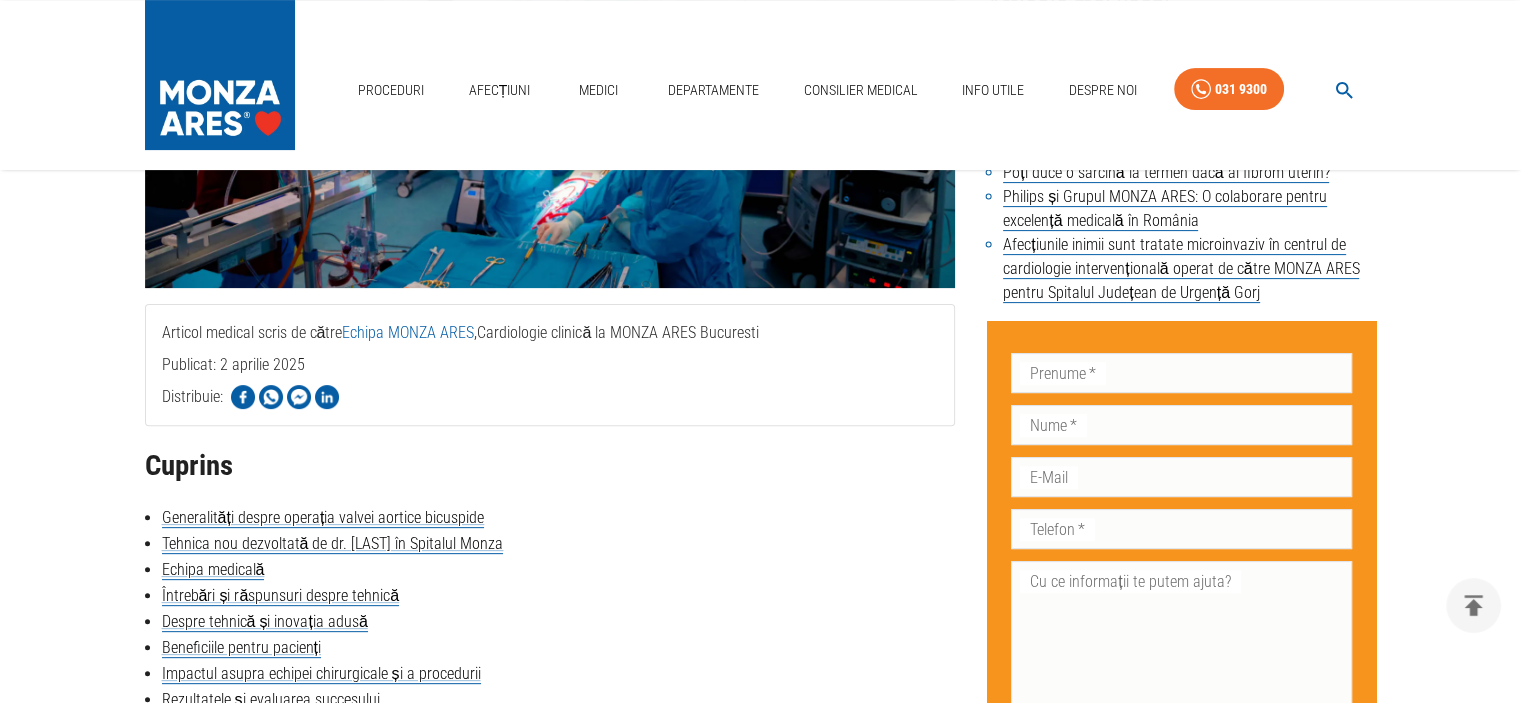 scroll, scrollTop: 700, scrollLeft: 0, axis: vertical 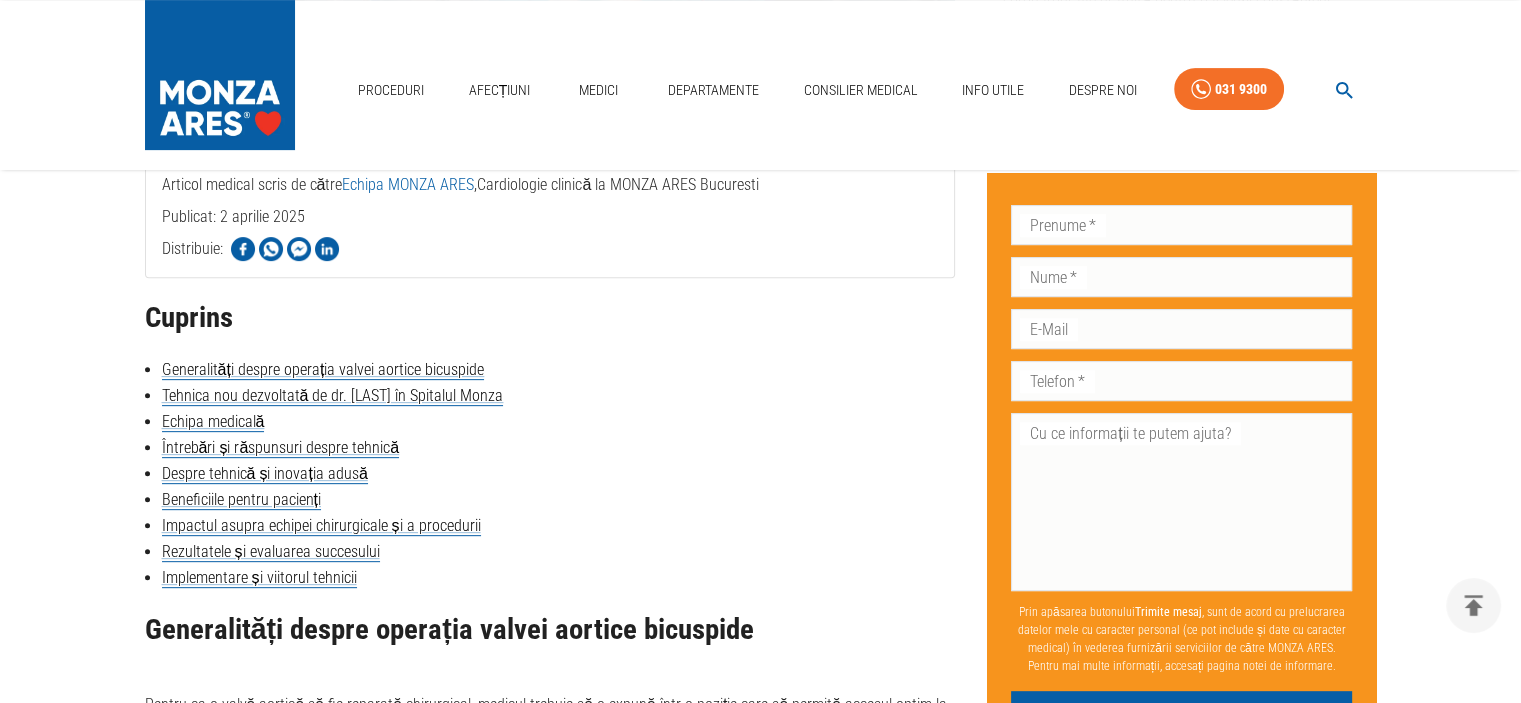 click on "Articol medical scris de către  Echipa MONZA ARES ,  Cardiologie clinică la MONZA ARES Bucuresti Publicat: [DATE]  Distribuie:" at bounding box center (550, 217) 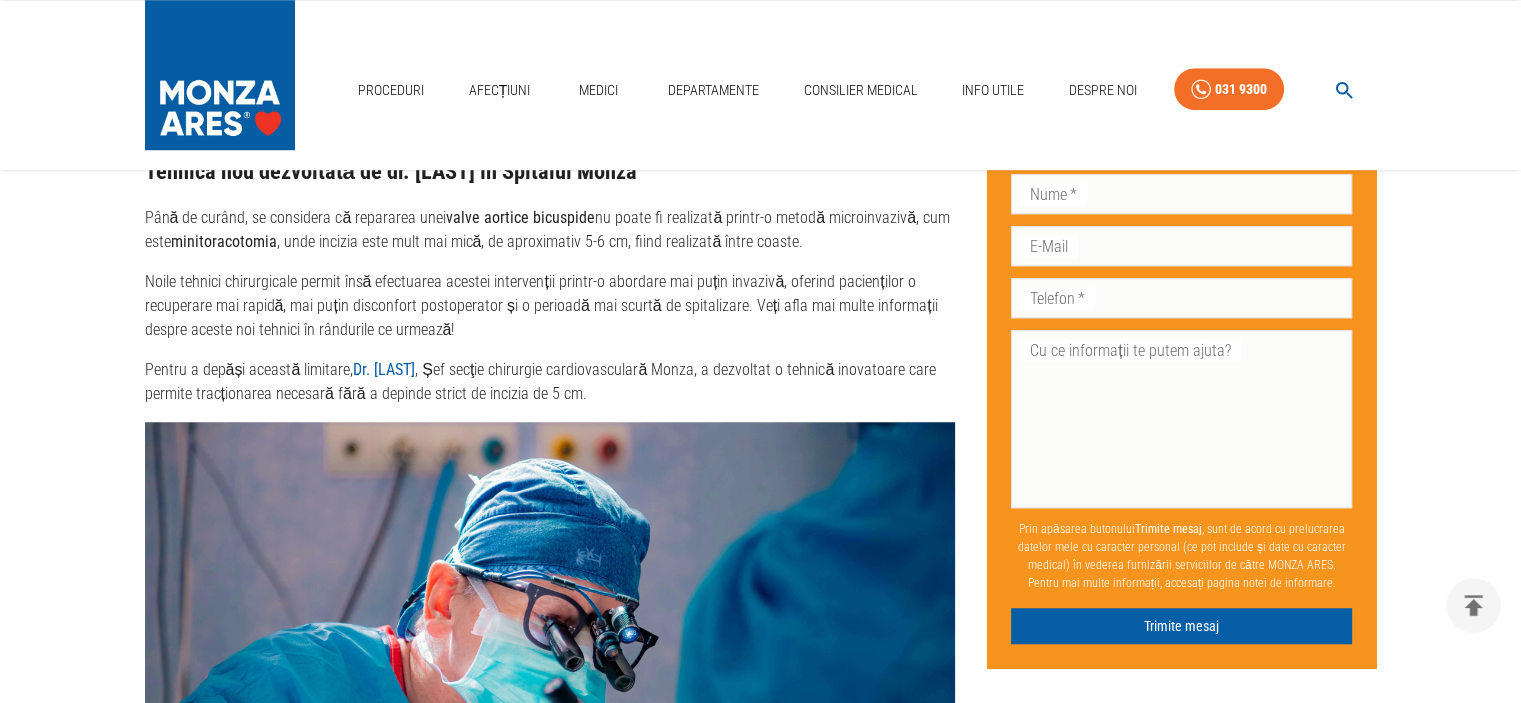 scroll, scrollTop: 1500, scrollLeft: 0, axis: vertical 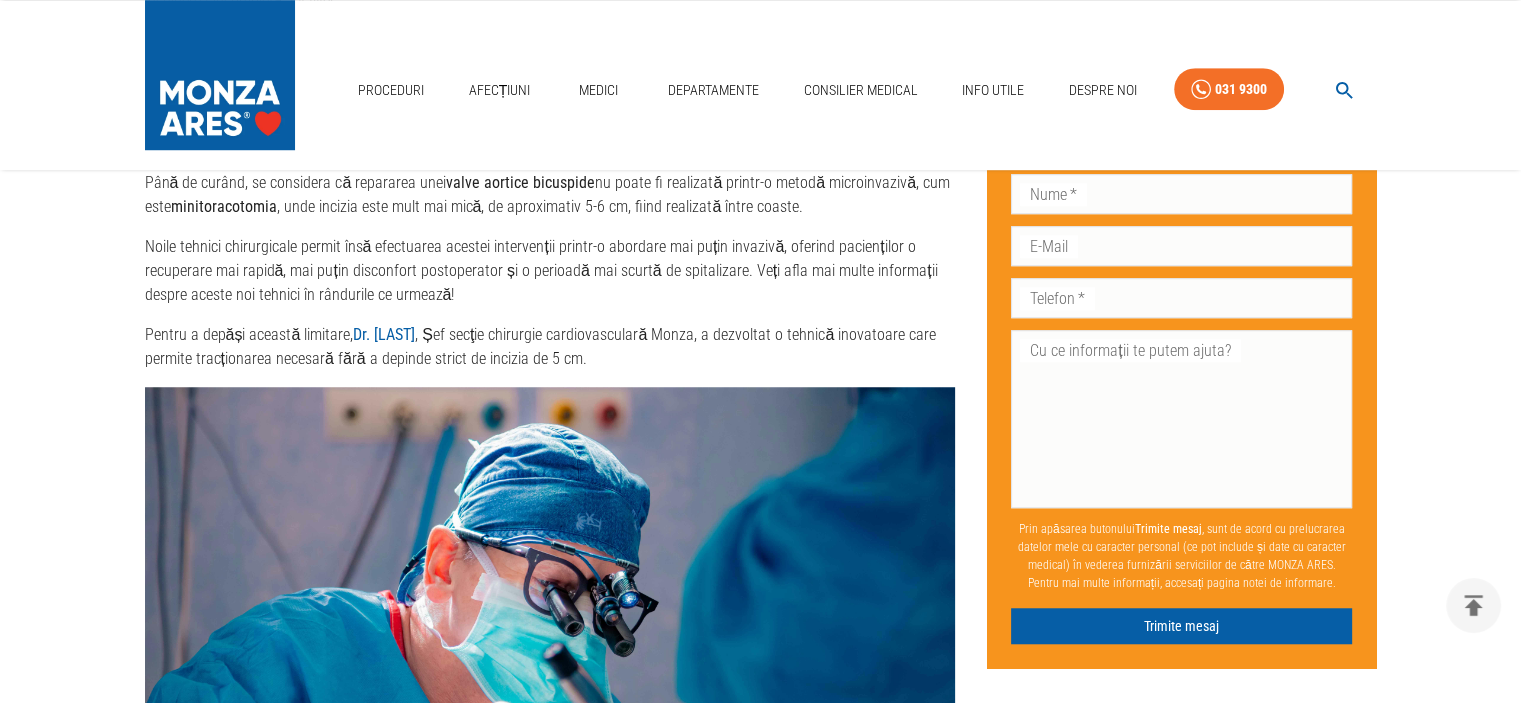 click on "Noile tehnici chirurgicale permit însă efectuarea acestei intervenții printr-o abordare mai puțin invazivă, oferind pacienților o recuperare mai rapidă, mai puțin disconfort postoperator și o perioadă mai scurtă de spitalizare. Veți afla mai multe informații despre aceste noi tehnici în rândurile ce urmează!" at bounding box center (550, 271) 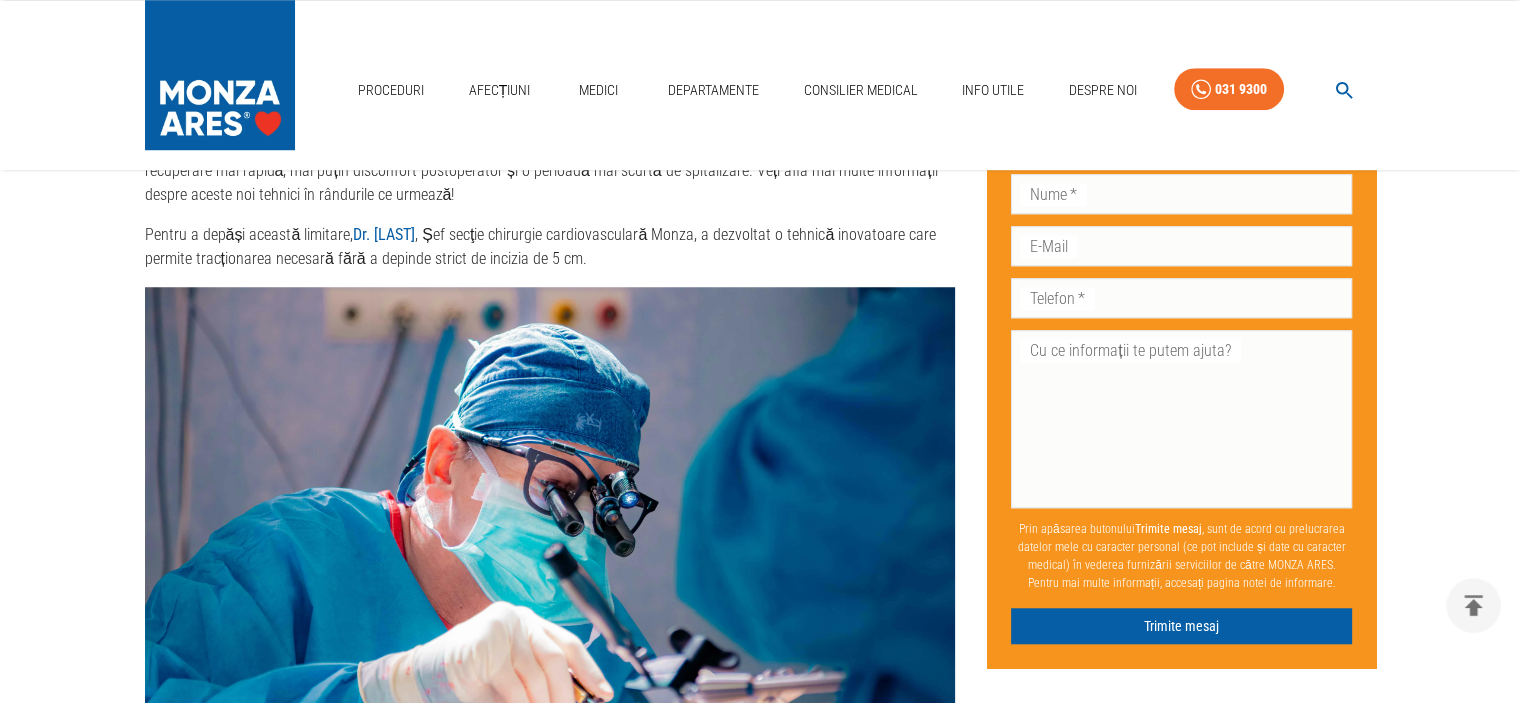 click on "Pentru a depăși această limitare,  Dr. [LAST] , Șef secţie chirurgie cardiovasculară Monza, a dezvoltat o tehnică inovatoare care permite tracționarea necesară fără a depinde strict de incizia de 5 cm." at bounding box center (550, 247) 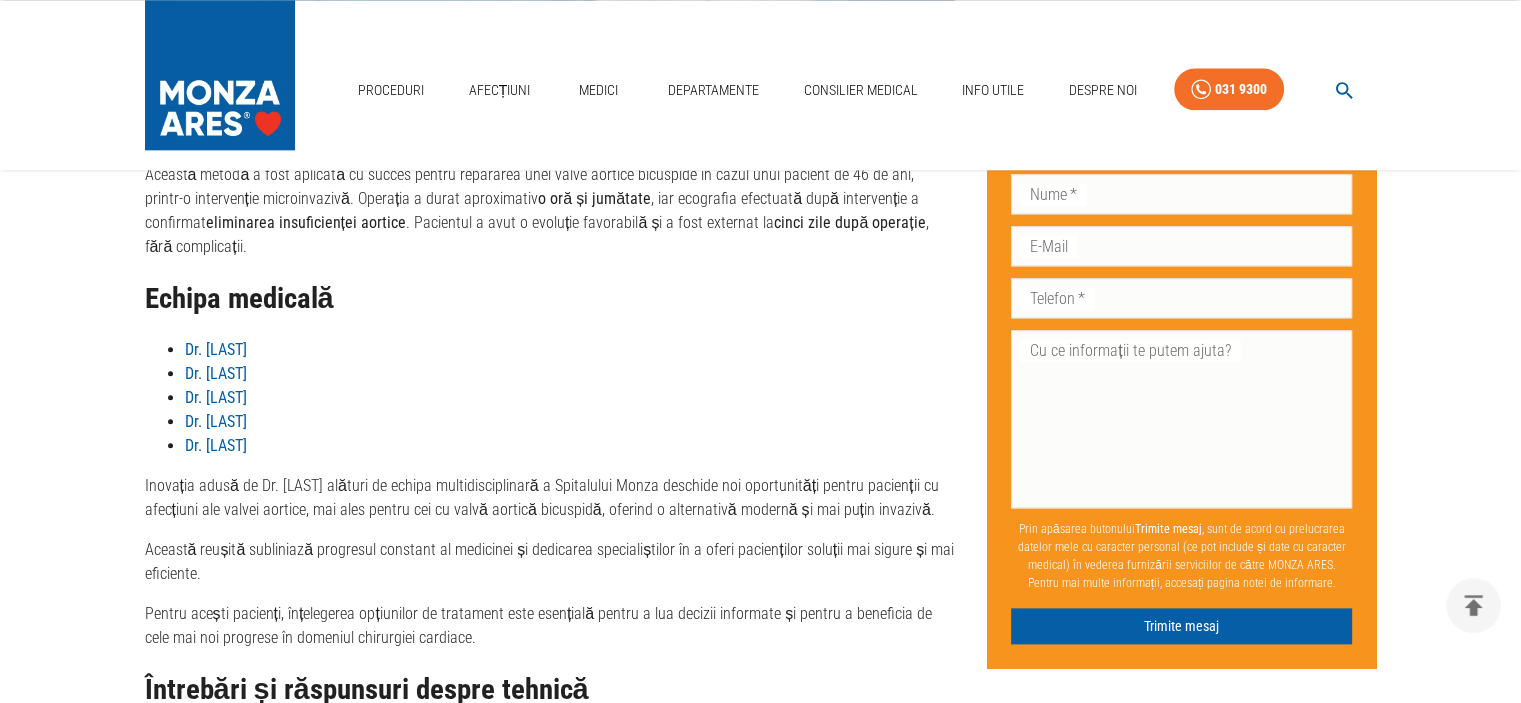 scroll, scrollTop: 2400, scrollLeft: 0, axis: vertical 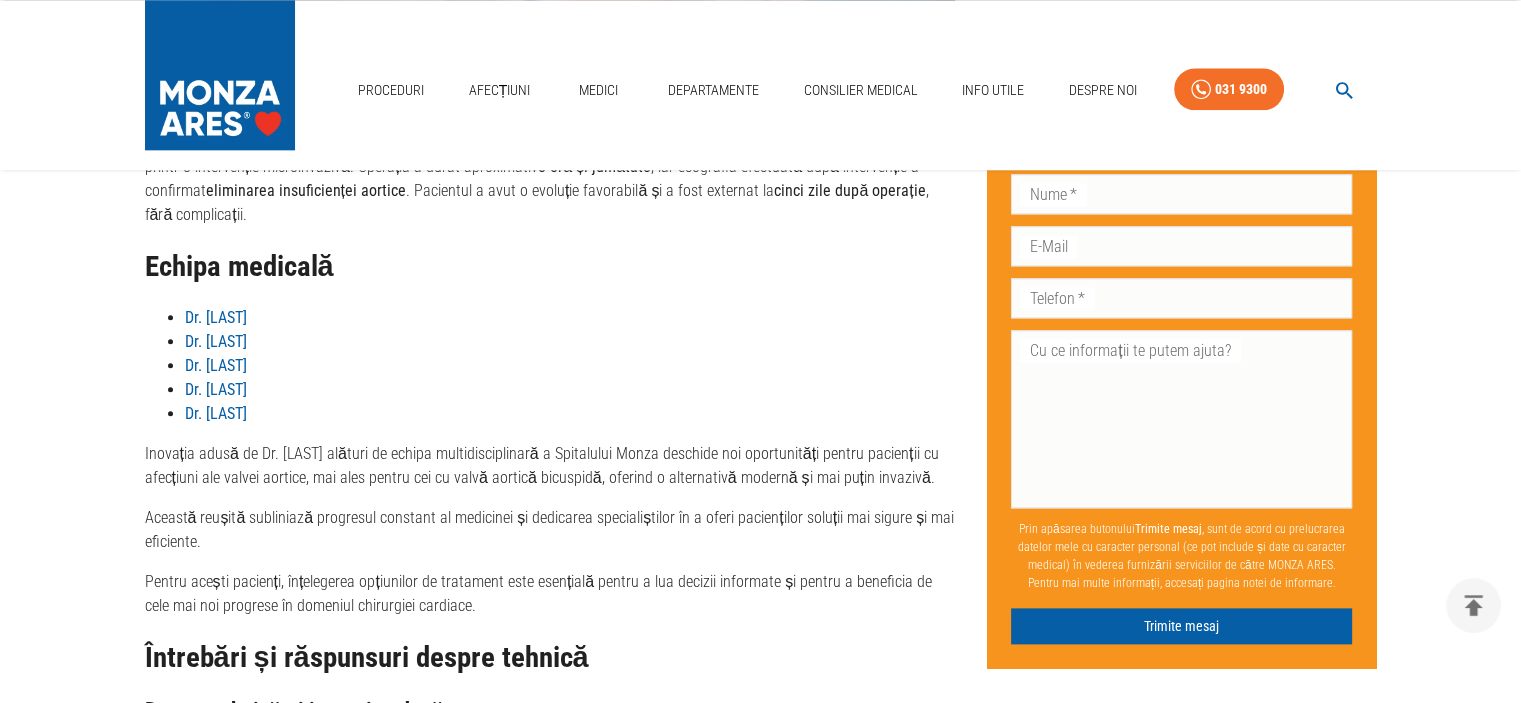 click on "Această metodă a fost aplicată cu succes pentru repararea unei valve aortice bicuspide în cazul unui pacient de [AGE] ani, printr-o intervenție microinvazivă. Operația a durat aproximativ  o oră și jumătate , iar ecografia efectuată după intervenție a confirmat  eliminarea insuficienței aortice . Pacientul a avut o evoluție favorabilă și a fost externat la  cinci zile după operație , fără complicații." at bounding box center (550, 179) 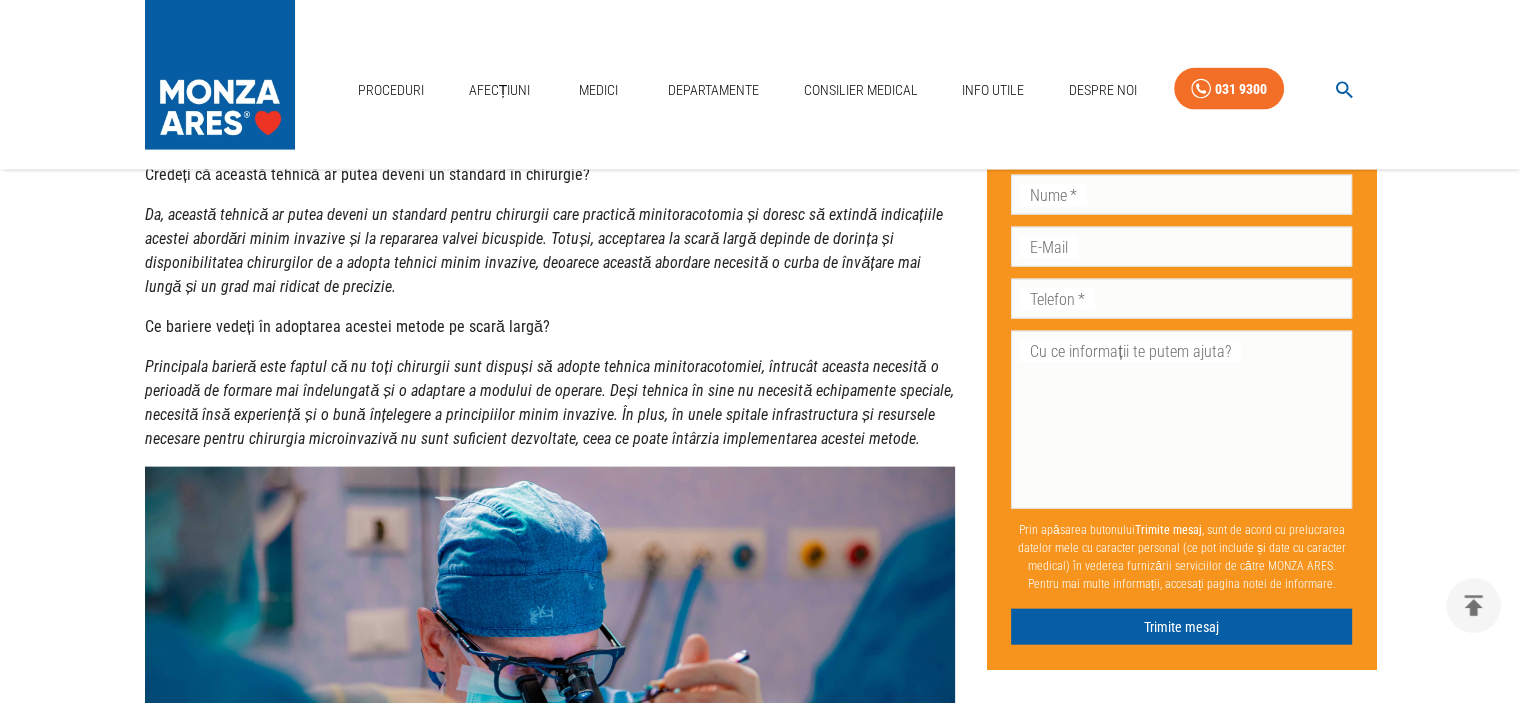 scroll, scrollTop: 4400, scrollLeft: 0, axis: vertical 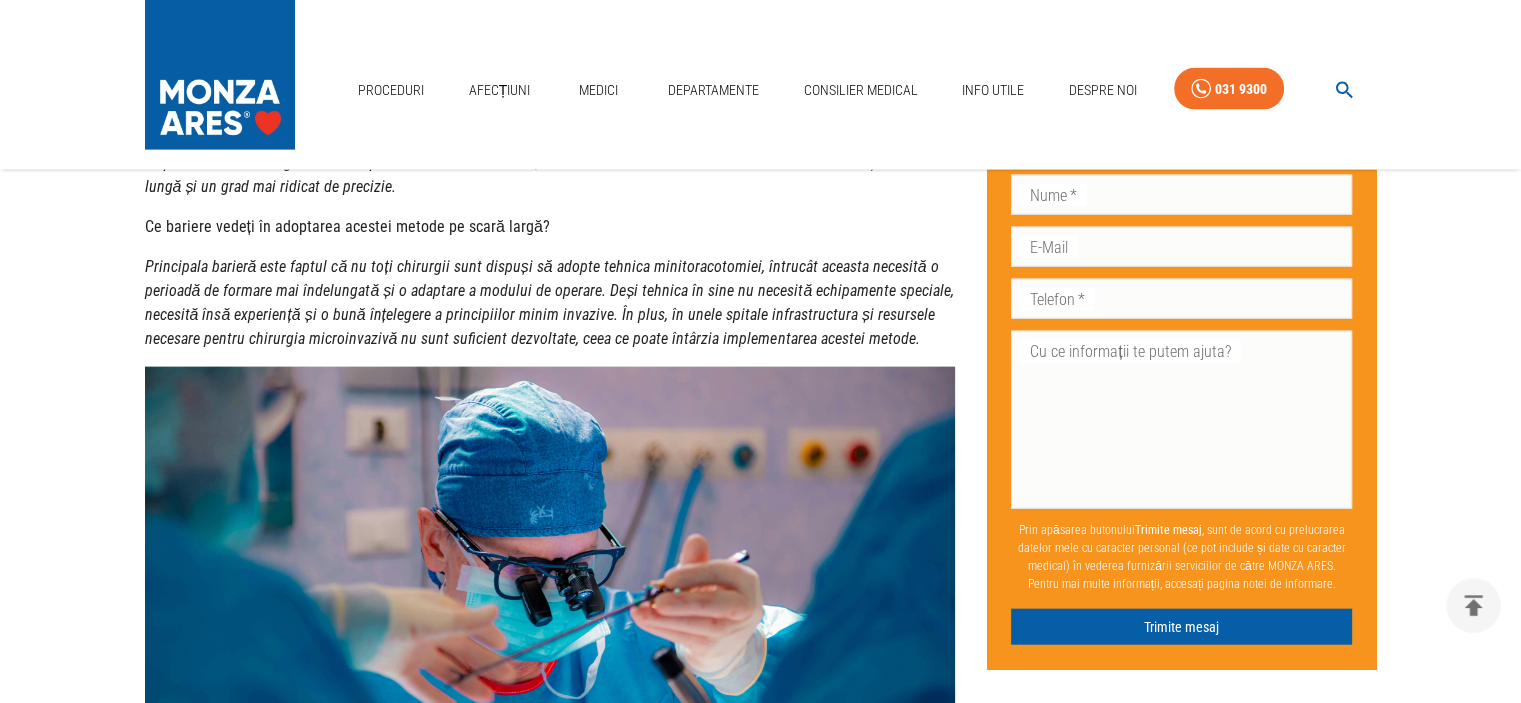 click on "Da, această tehnică ar putea deveni un standard pentru chirurgii care practică minitoracotomia și doresc să extindă indicațiile acestei abordări minim invazive și la repararea valvei bicuspide. Totuși, acceptarea la scară largă depinde de dorința și disponibilitatea chirurgilor de a adopta tehnici minim invazive, deoarece această abordare necesită o curba de învățare mai lungă și un grad mai ridicat de precizie." at bounding box center (544, 150) 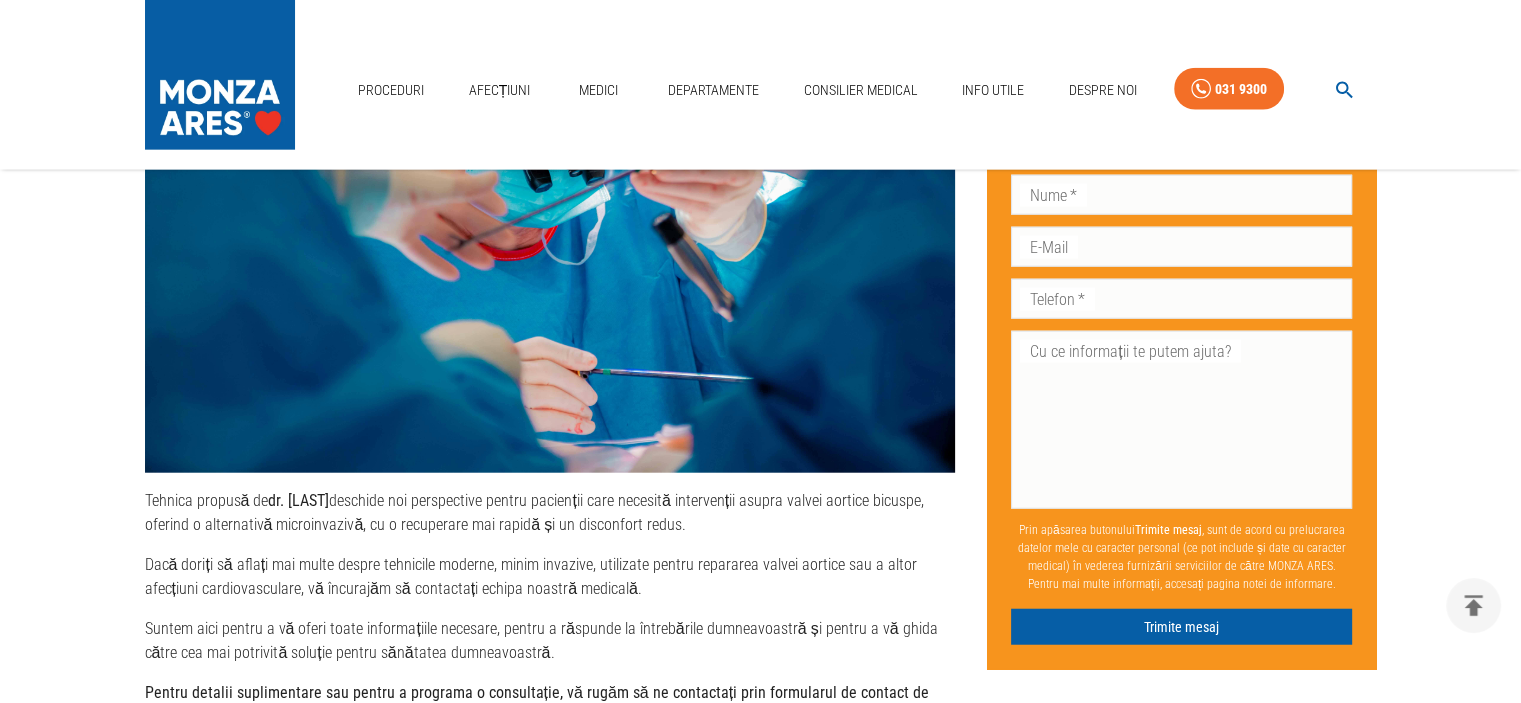 scroll, scrollTop: 5100, scrollLeft: 0, axis: vertical 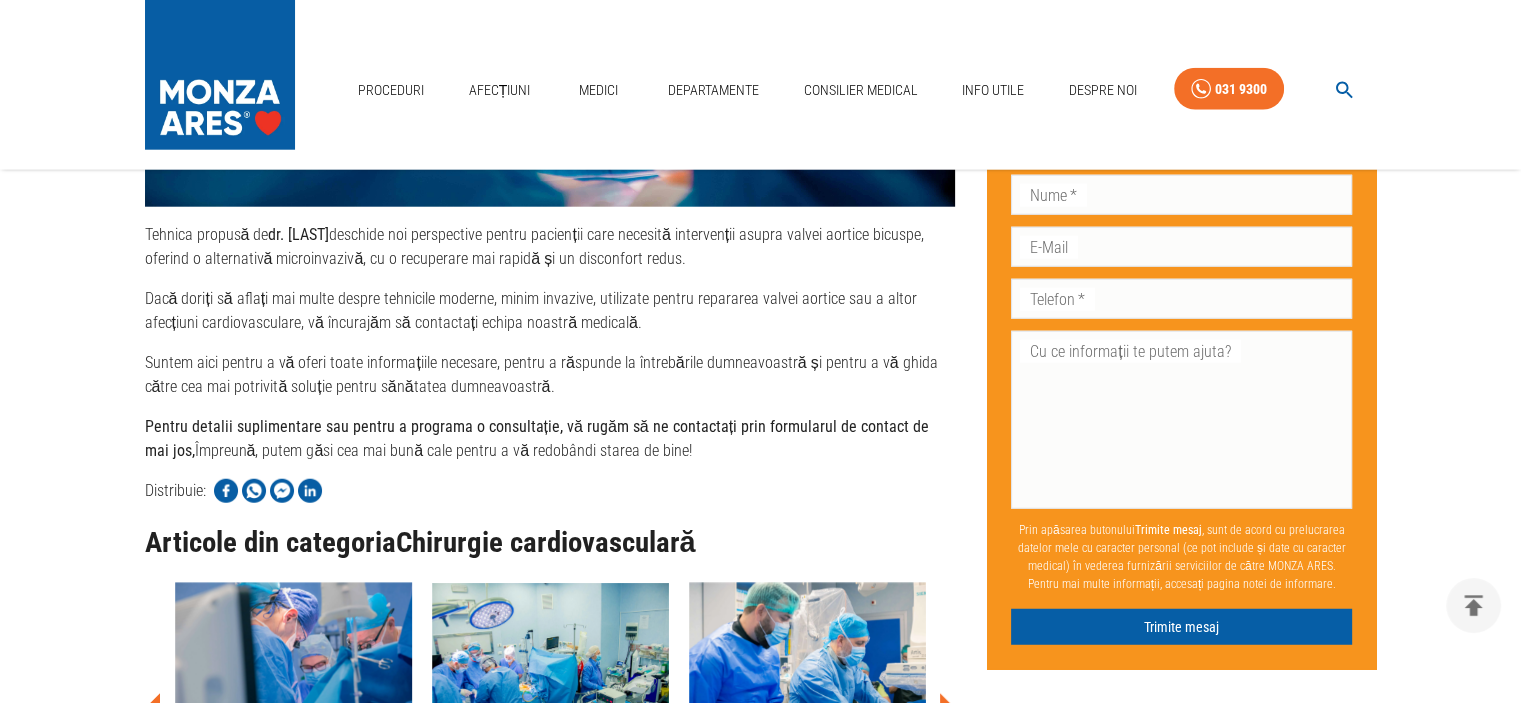 click on "Tehnica propusă de  dr. [LAST]  deschide noi perspective pentru pacienții care necesită intervenții asupra valvei aortice bicuspe, oferind o alternativă microinvazivă, cu o recuperare mai rapidă și un disconfort redus. Dacă doriți să aflați mai multe despre tehnicile moderne, minim invazive, utilizate pentru repararea valvei aortice sau a altor afecțiuni cardiovasculare, vă încurajăm să contactați echipa noastră medicală. Suntem aici pentru a vă oferi toate informațiile necesare, pentru a răspunde la întrebările dumneavoastră și pentru a vă ghida către cea mai potrivită soluție pentru sănătatea dumneavoastră. Pentru detalii suplimentare sau pentru a programa o consultație, vă rugăm să ne contactați prin formularul de contact de mai jos,  Împreună, putem găsi cea mai bună cale pentru a vă redobândi starea de bine!" at bounding box center [550, 343] 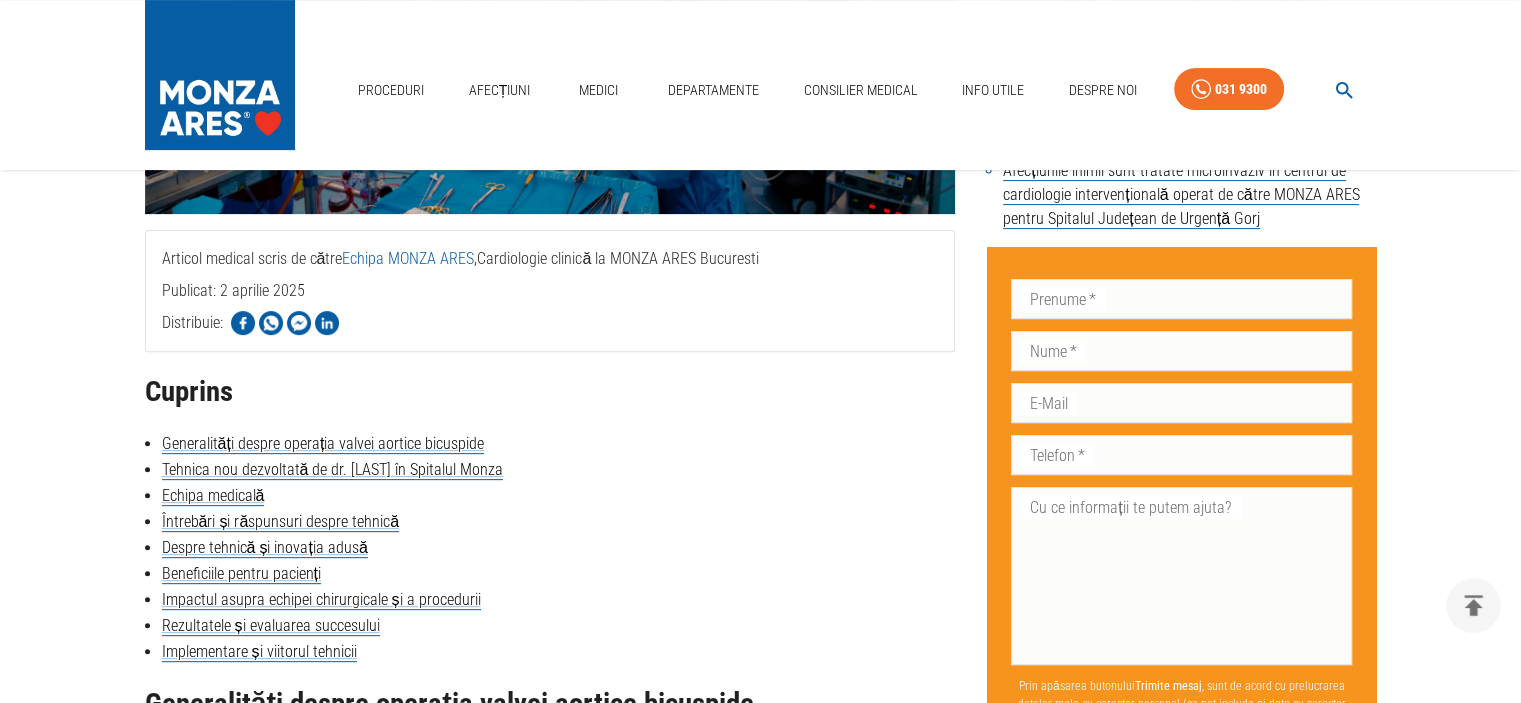 scroll, scrollTop: 800, scrollLeft: 0, axis: vertical 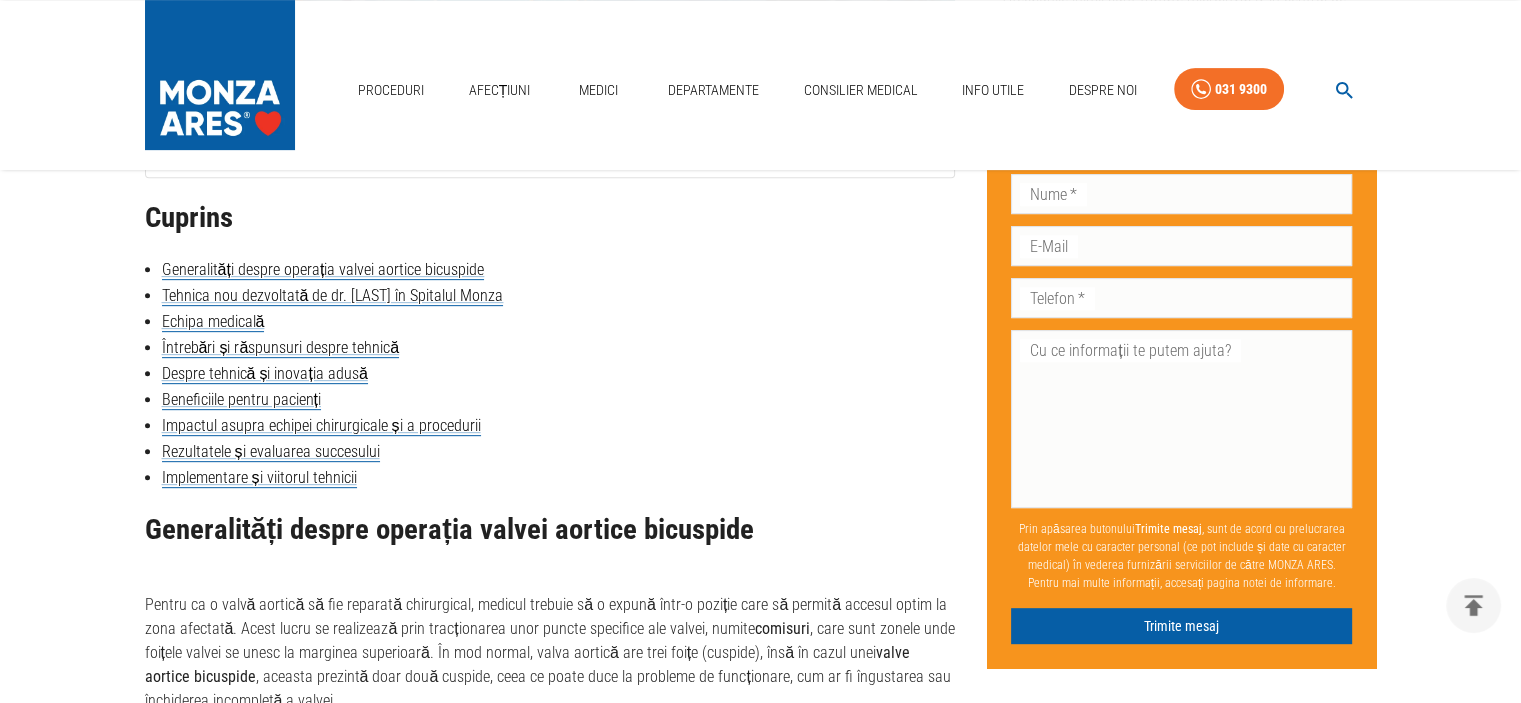 click on "Beneficiile pentru pacienți" at bounding box center (550, 400) 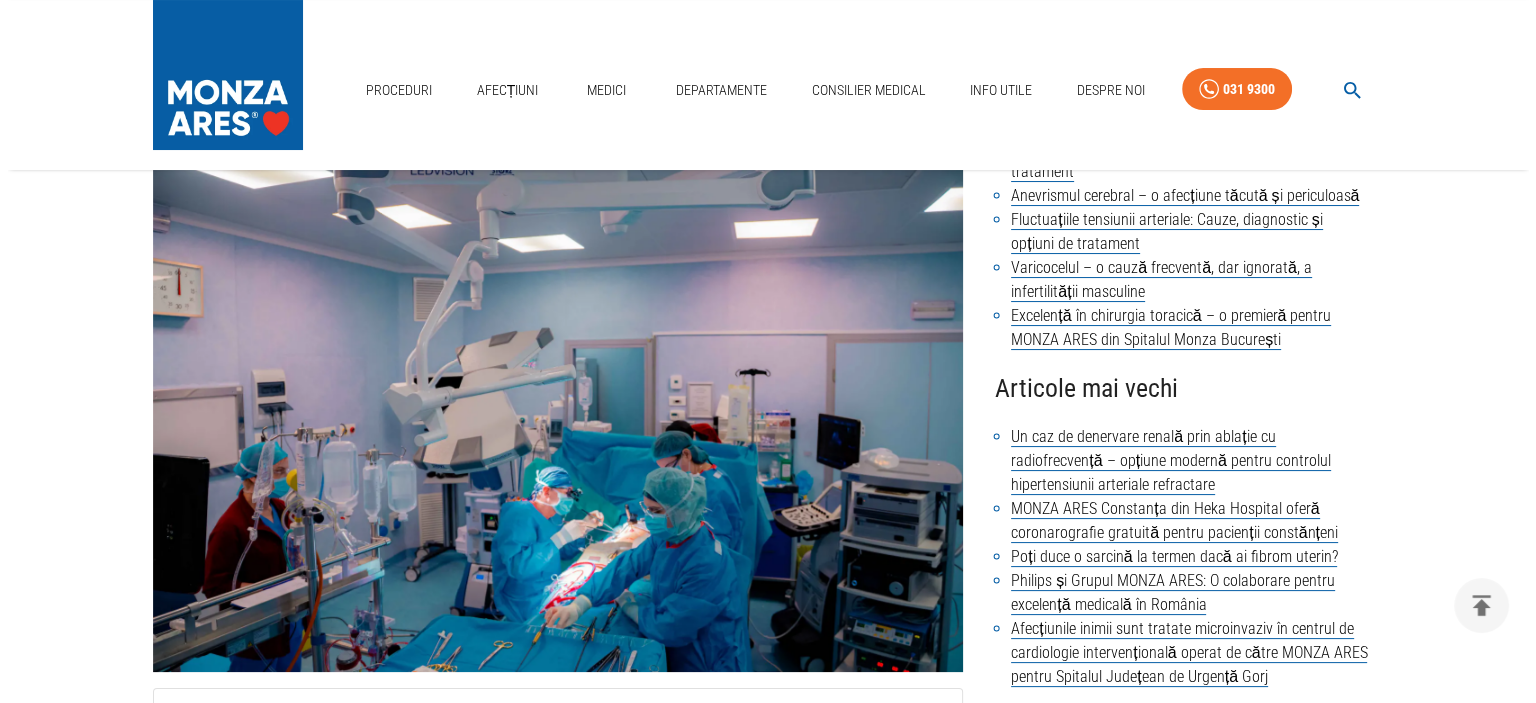 scroll, scrollTop: 0, scrollLeft: 0, axis: both 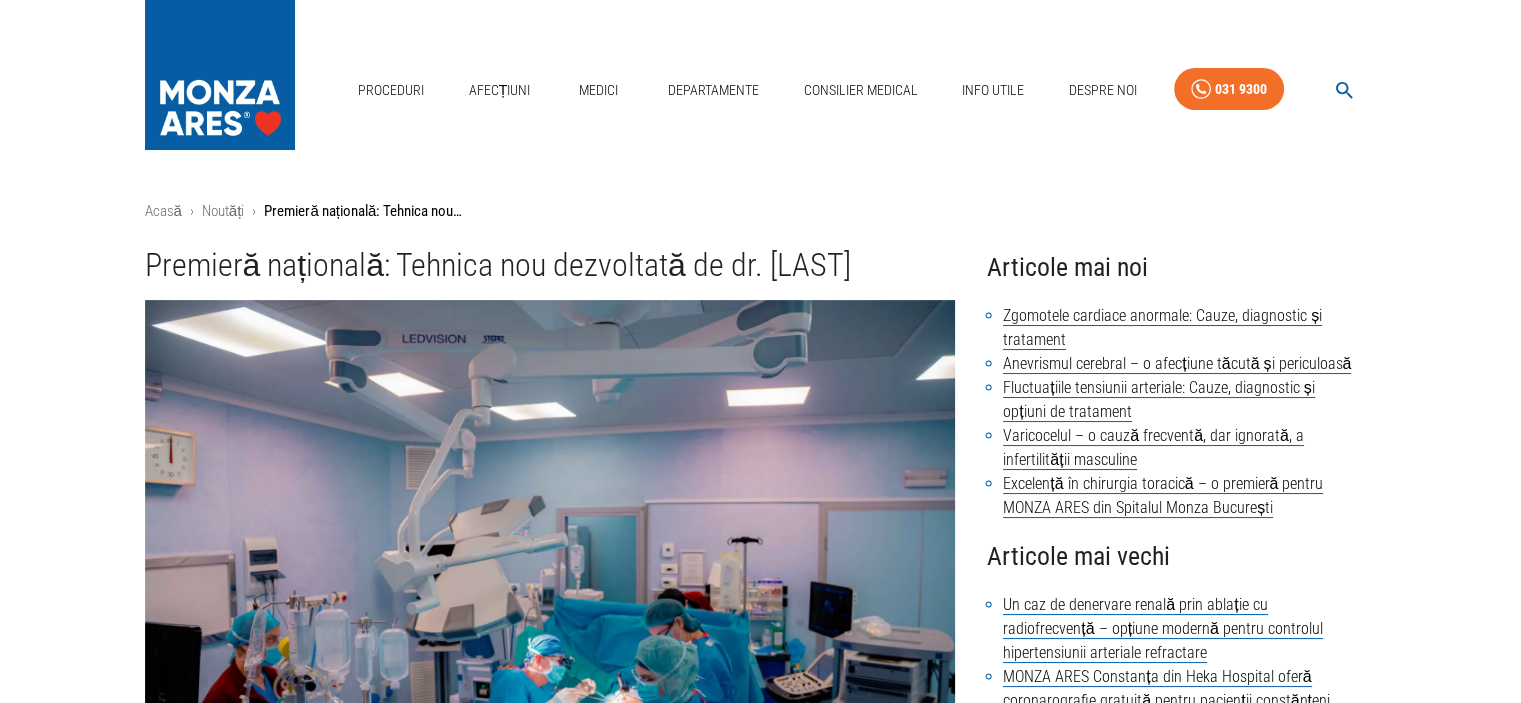 click on "Premieră națională: Tehnica nou dezvoltată de dr. [LAST]" at bounding box center (364, 211) 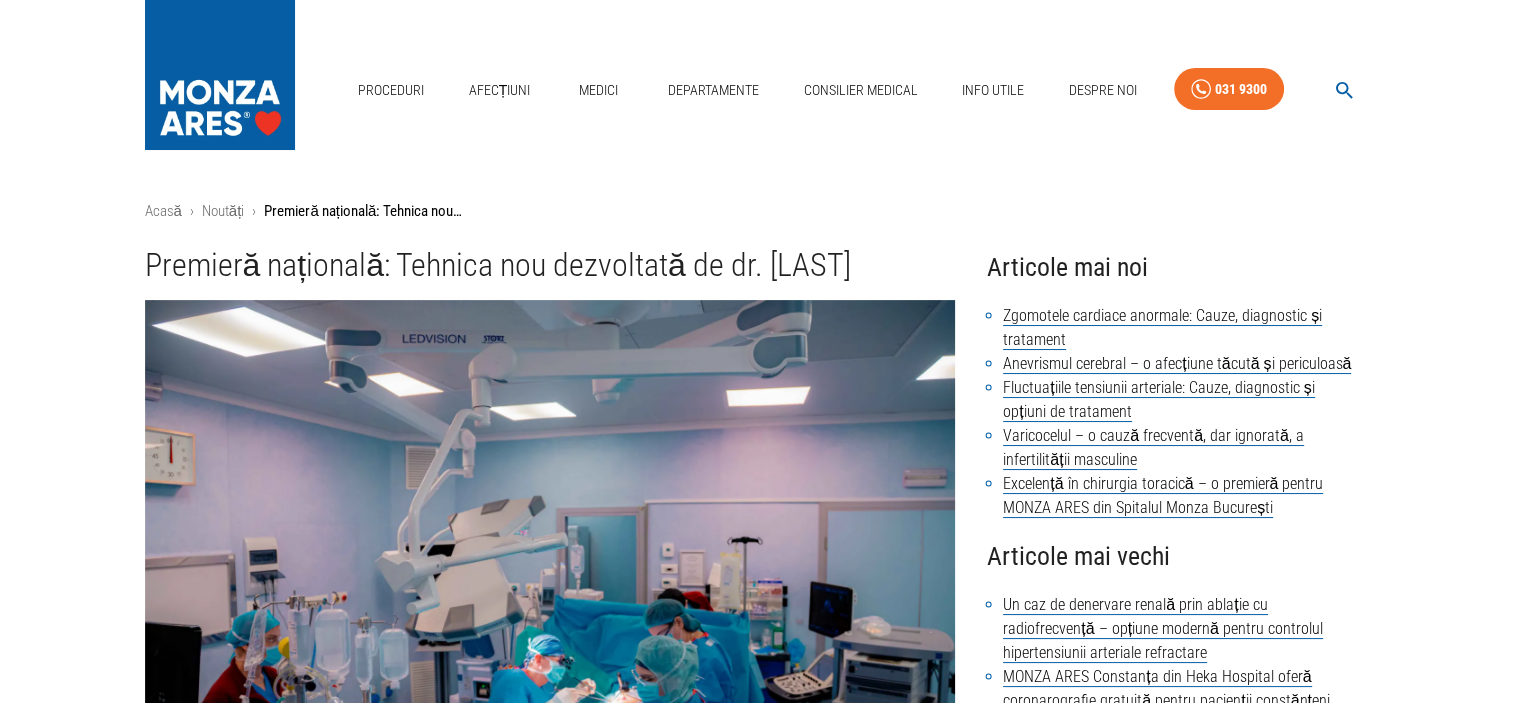 click at bounding box center (220, 70) 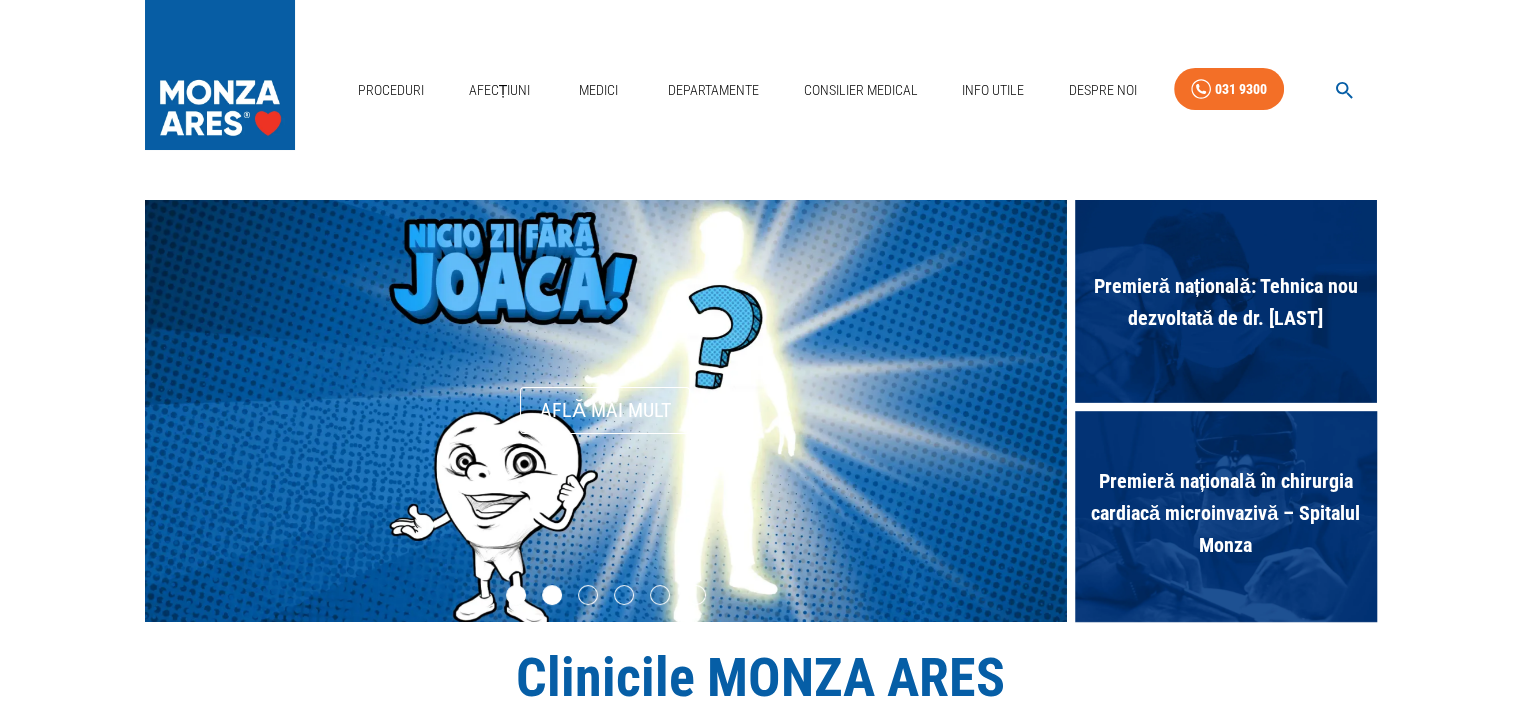 click at bounding box center [552, 595] 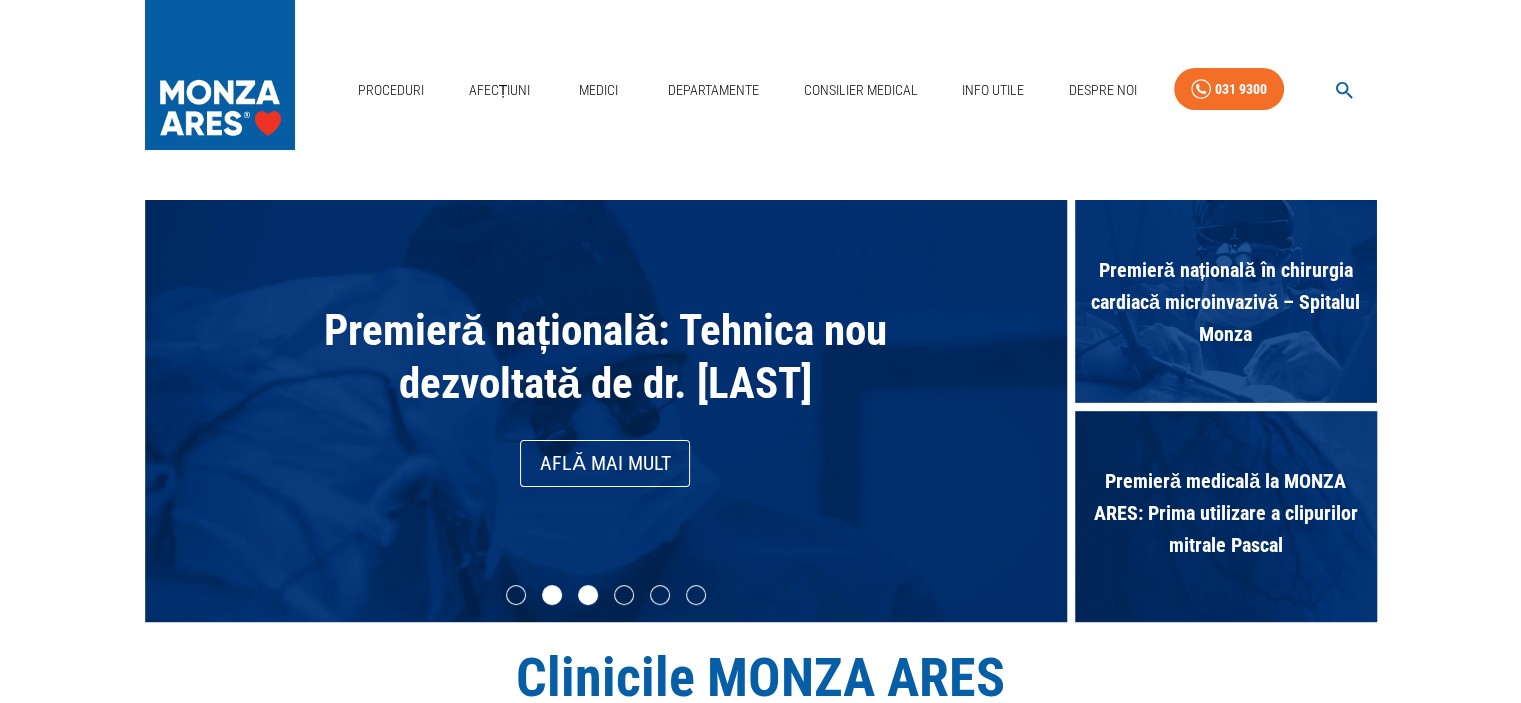 click at bounding box center (588, 595) 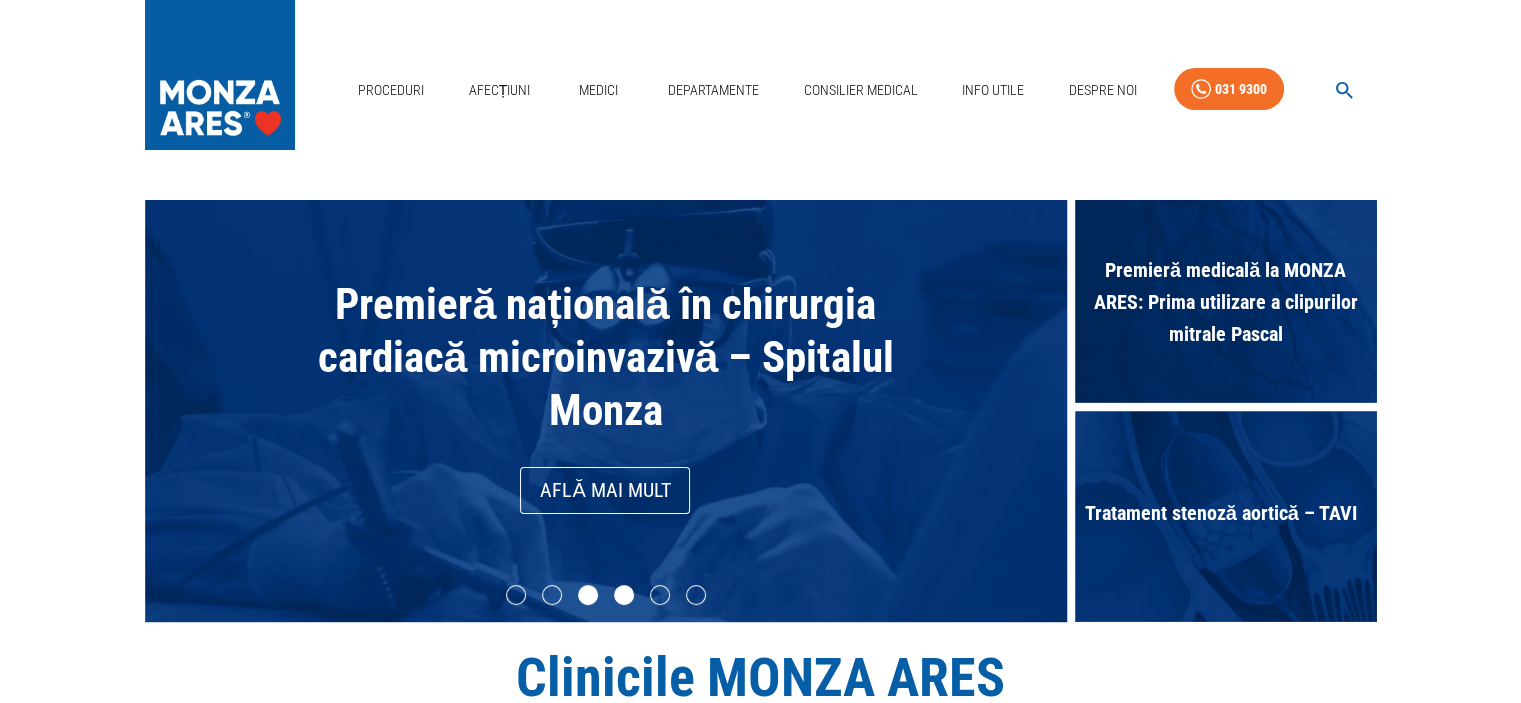 click at bounding box center [624, 595] 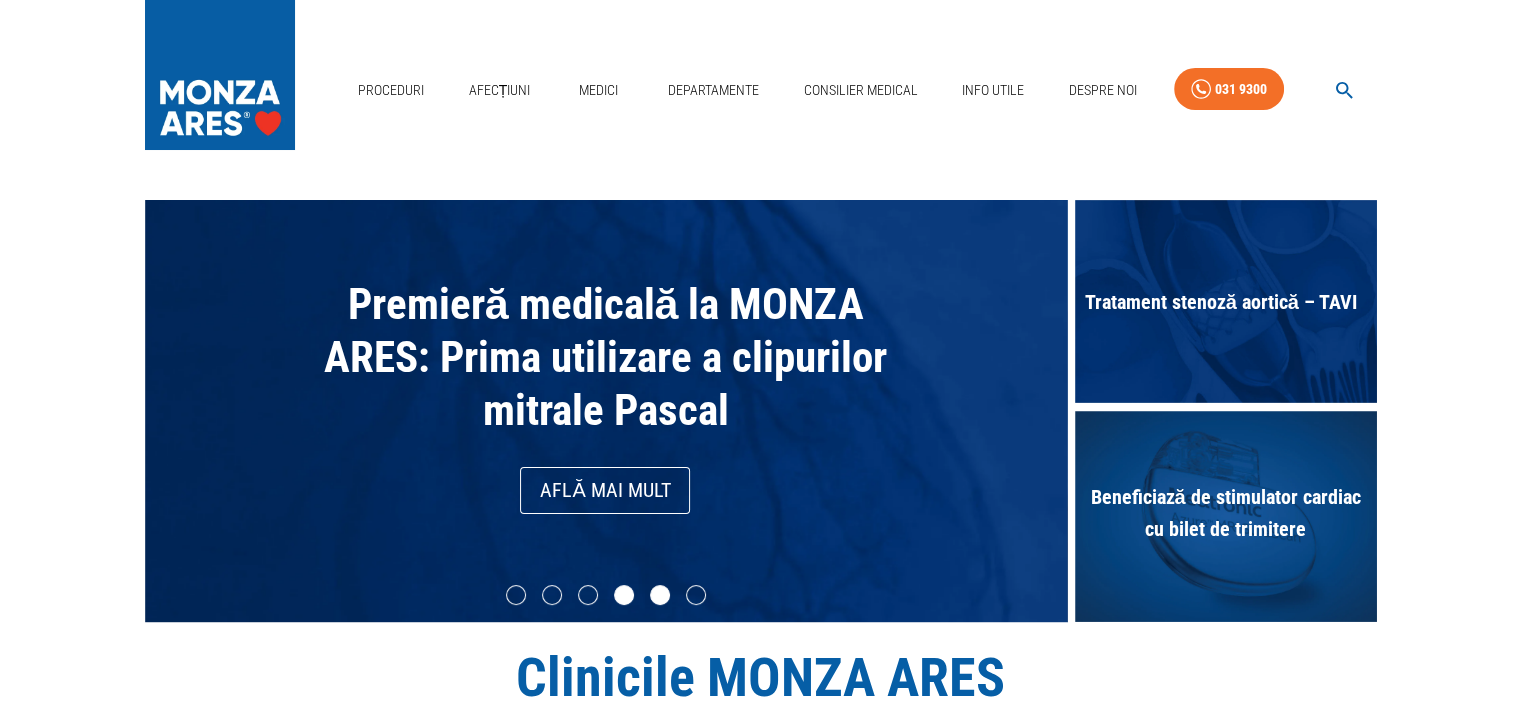 click at bounding box center [660, 595] 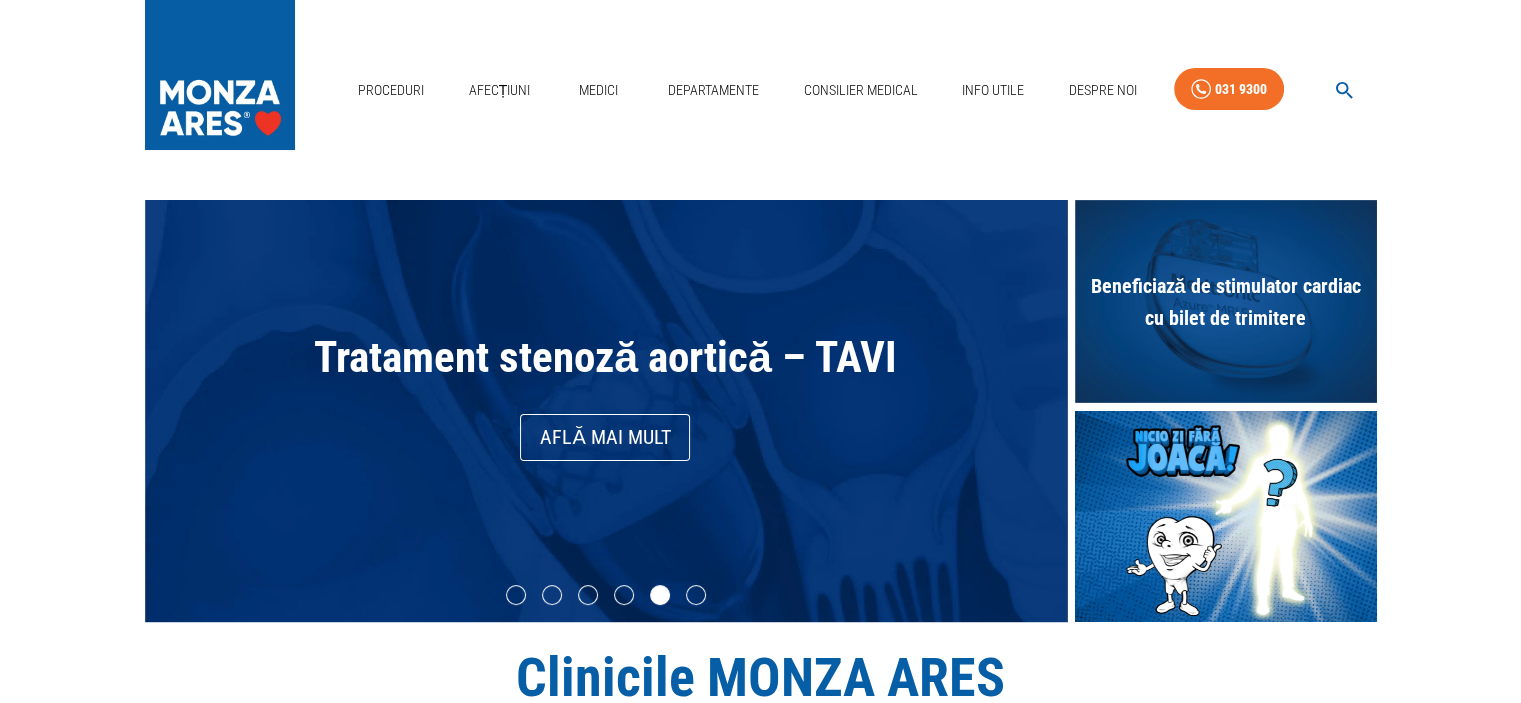 click at bounding box center [606, 598] 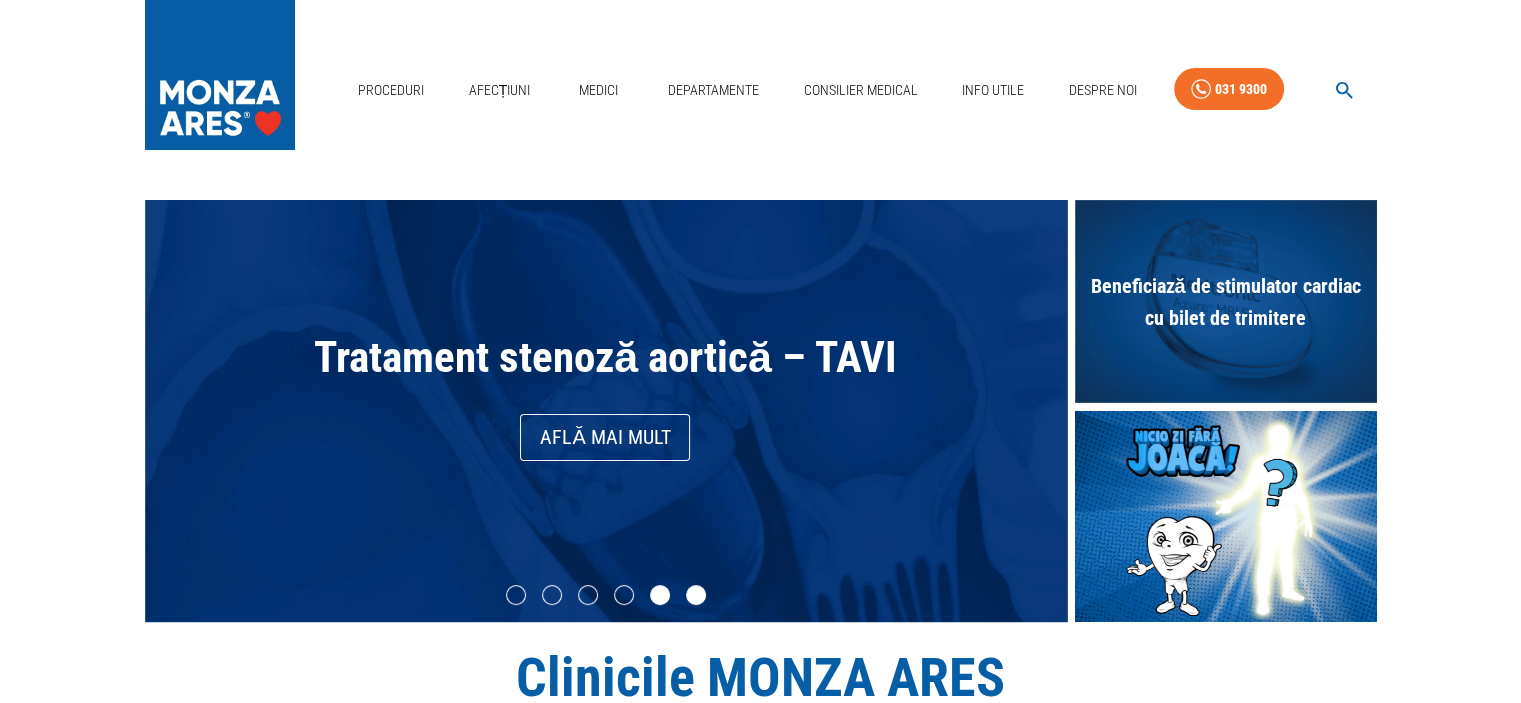 click at bounding box center [696, 595] 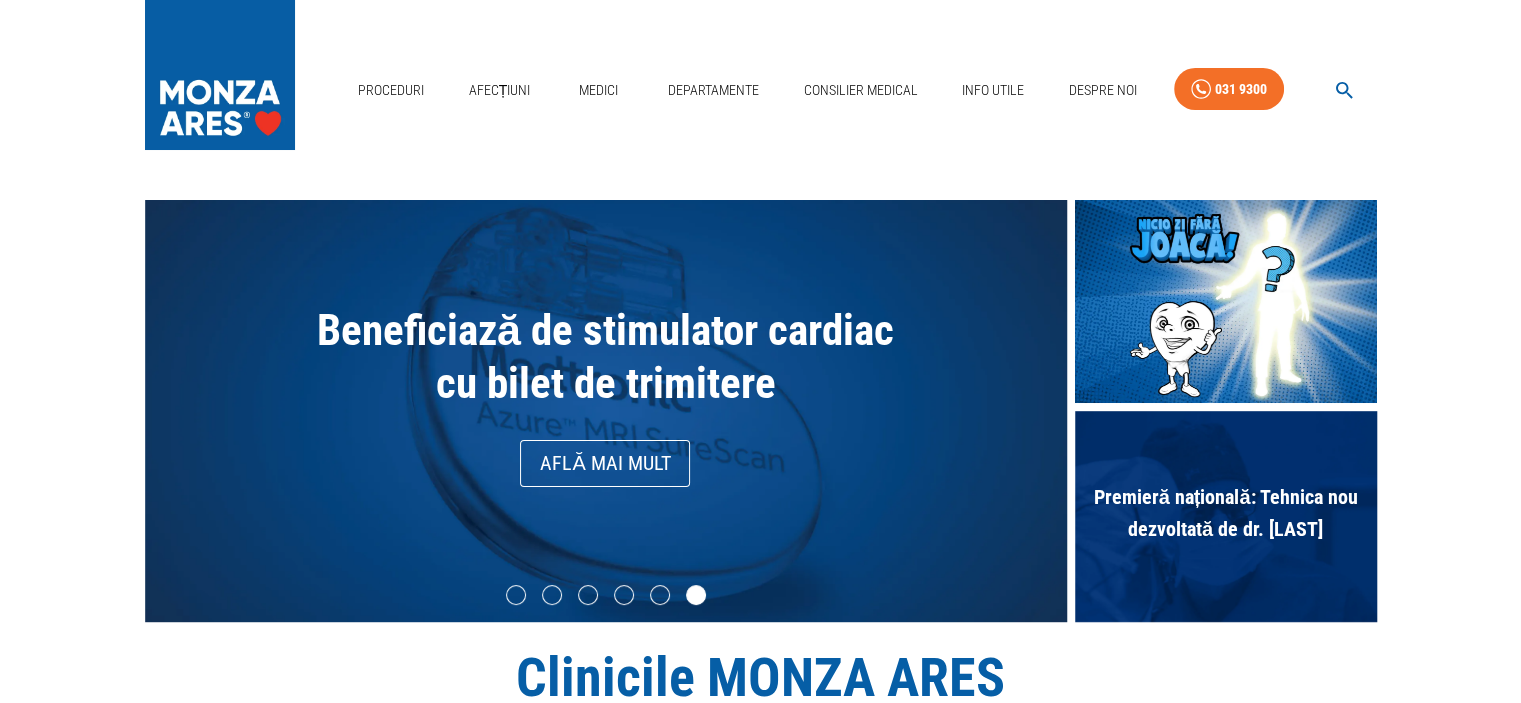 click 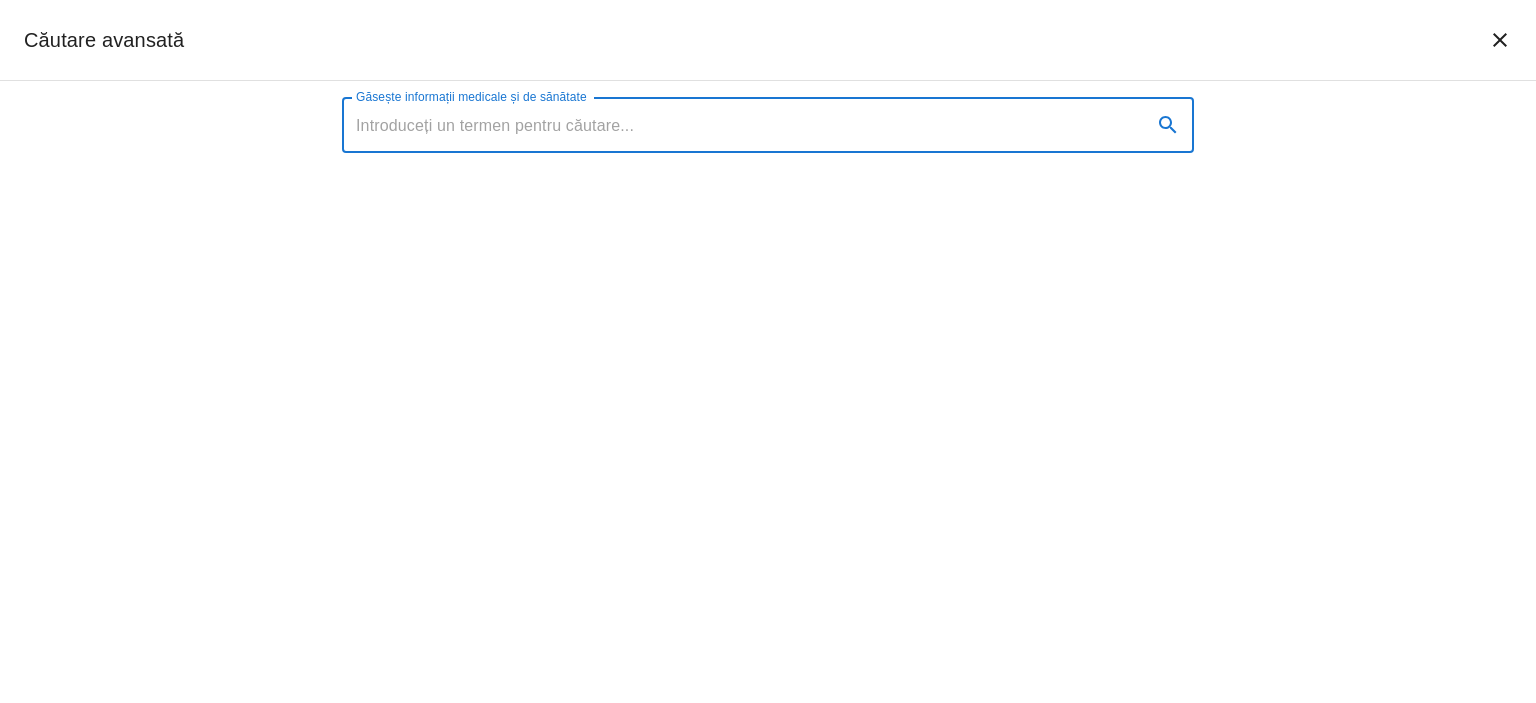 click on "Găsește informații medicale și de sănătate" at bounding box center (739, 125) 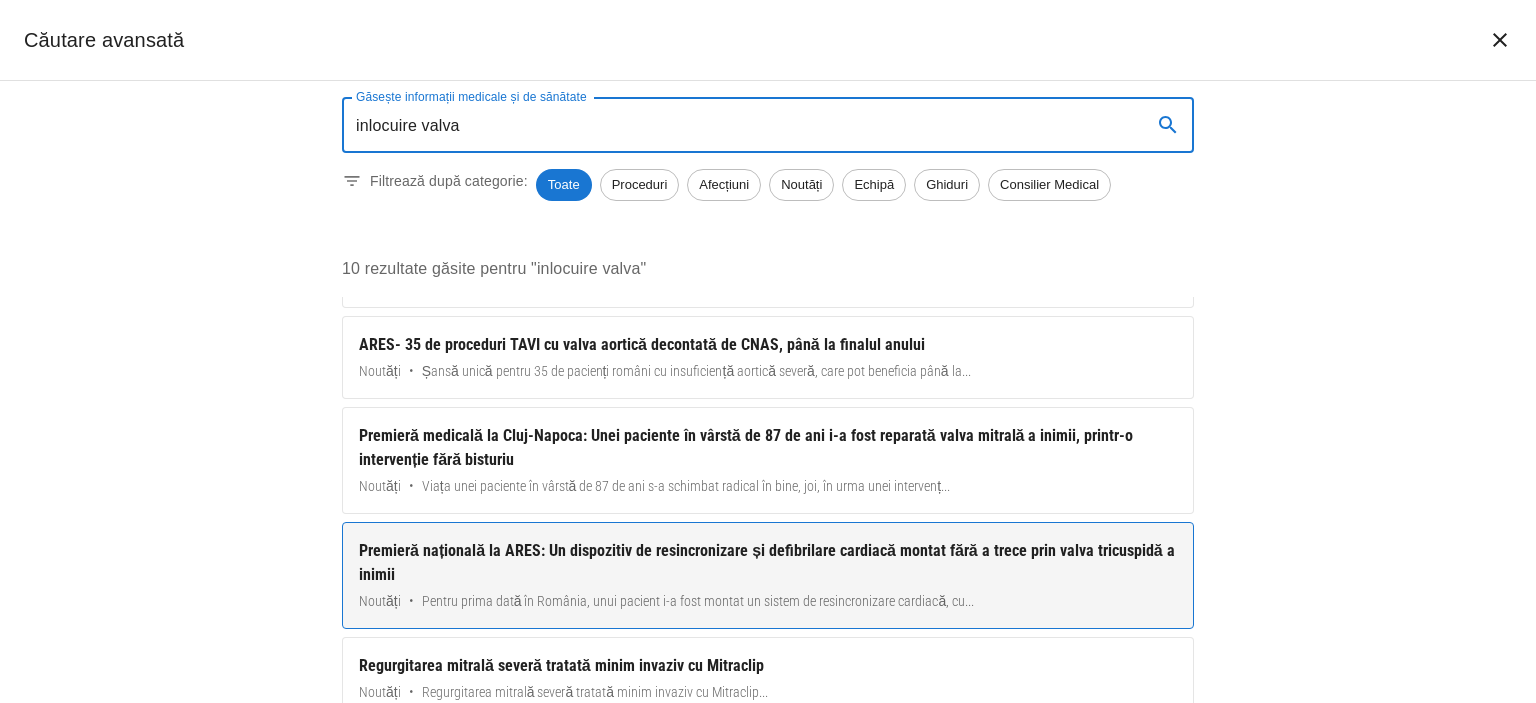 scroll, scrollTop: 700, scrollLeft: 0, axis: vertical 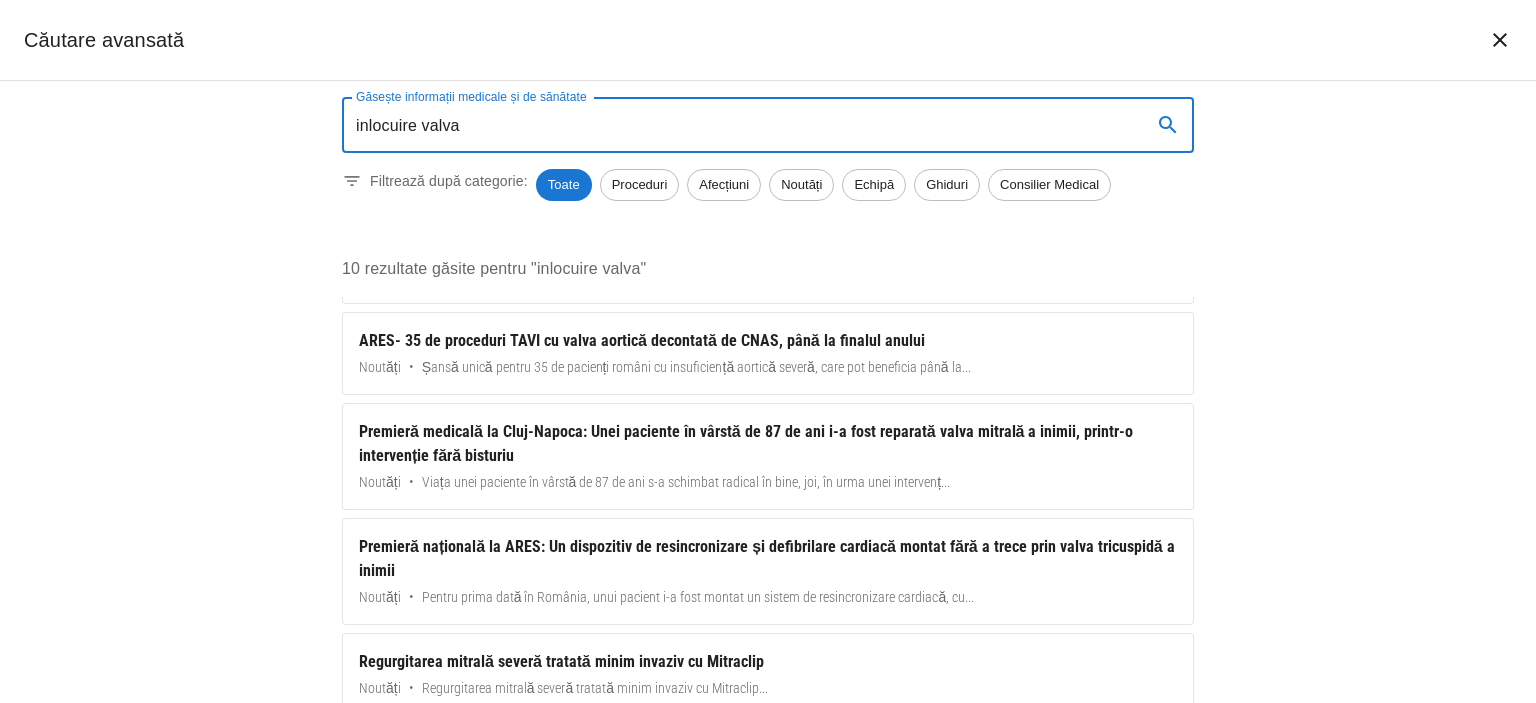 type on "inlocuire valva" 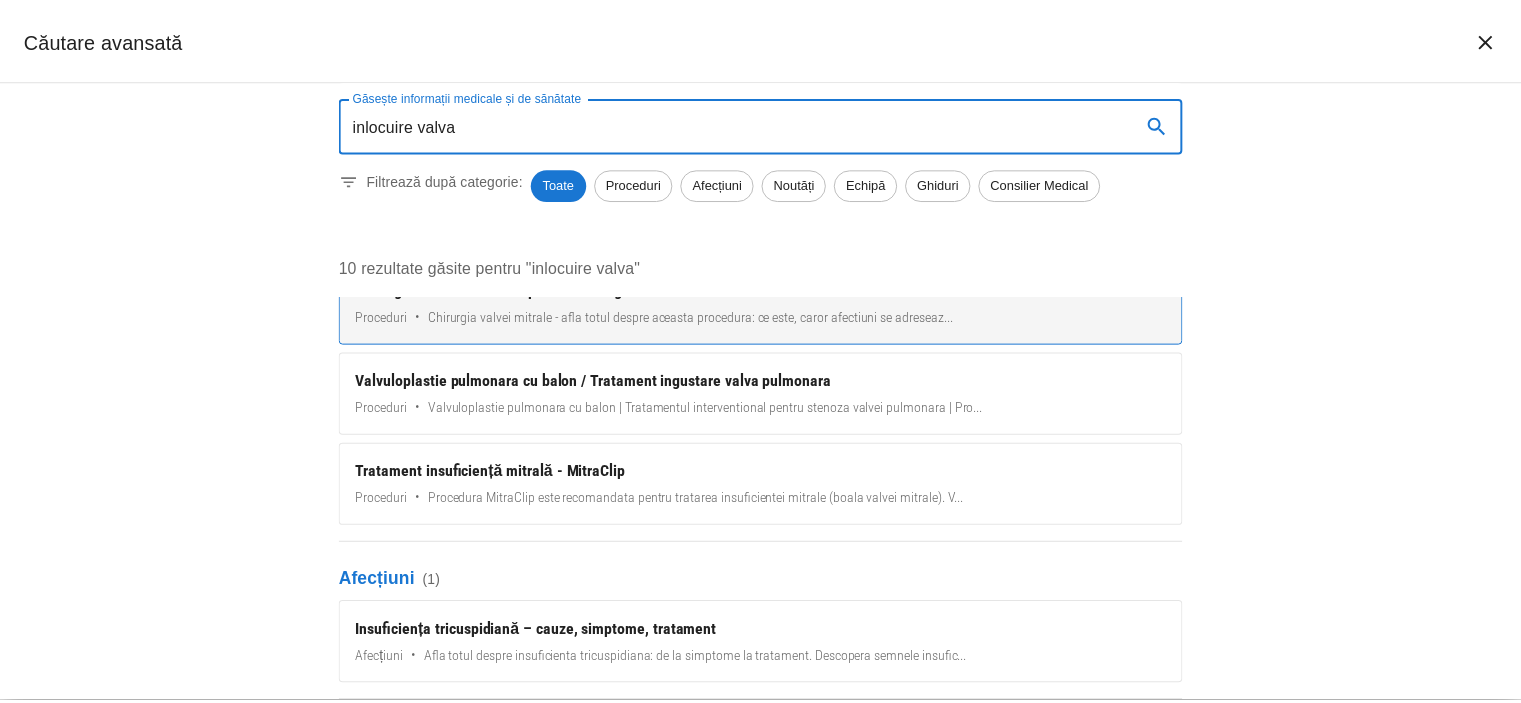 scroll, scrollTop: 0, scrollLeft: 0, axis: both 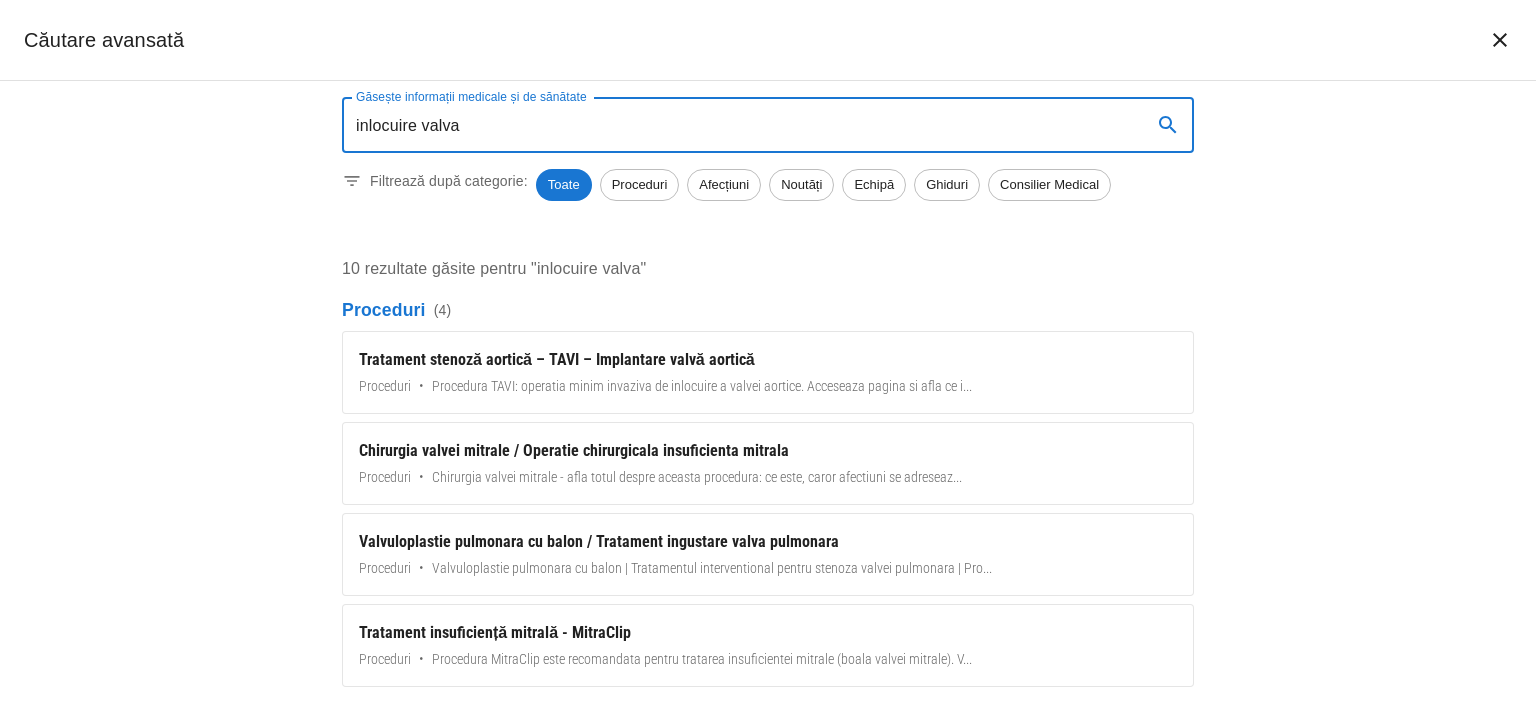 click on "Găsește informații medicale și de sănătate inlocuire valva Găsește informații medicale și de sănătate Filtrează după categorie: Toate Proceduri Afecțiuni Noutăți Echipă Ghiduri Consilier Medical 10 rezultate găsite pentru "inlocuire valva" Proceduri ( 4 ) Tratament stenoză aortică – TAVI – Implantare valvă aortică Proceduri • Procedura TAVI: operatia minim invaziva de inlocuire a valvei aortice. Acceseaza pagina si afla ce i ... Chirurgia valvei mitrale / Operatie chirurgicala insuficienta mitrala Proceduri • Chirurgia valvei mitrale - afla totul despre aceasta procedura: ce este, caror afectiuni se adreseaz ... Valvuloplastie pulmonara cu balon / Tratament ingustare valva pulmonara Proceduri • Valvuloplastie pulmonara cu balon | Tratamentul interventional pentru stenoza valvei pulmonara | Pro ... Tratament insuficiență mitrală - MitraClip Proceduri • Procedura MitraClip este recomandata pentru tratarea insuficientei mitrale (boala valvei mitrale). V ... Afecțiuni ( 1" at bounding box center (768, 392) 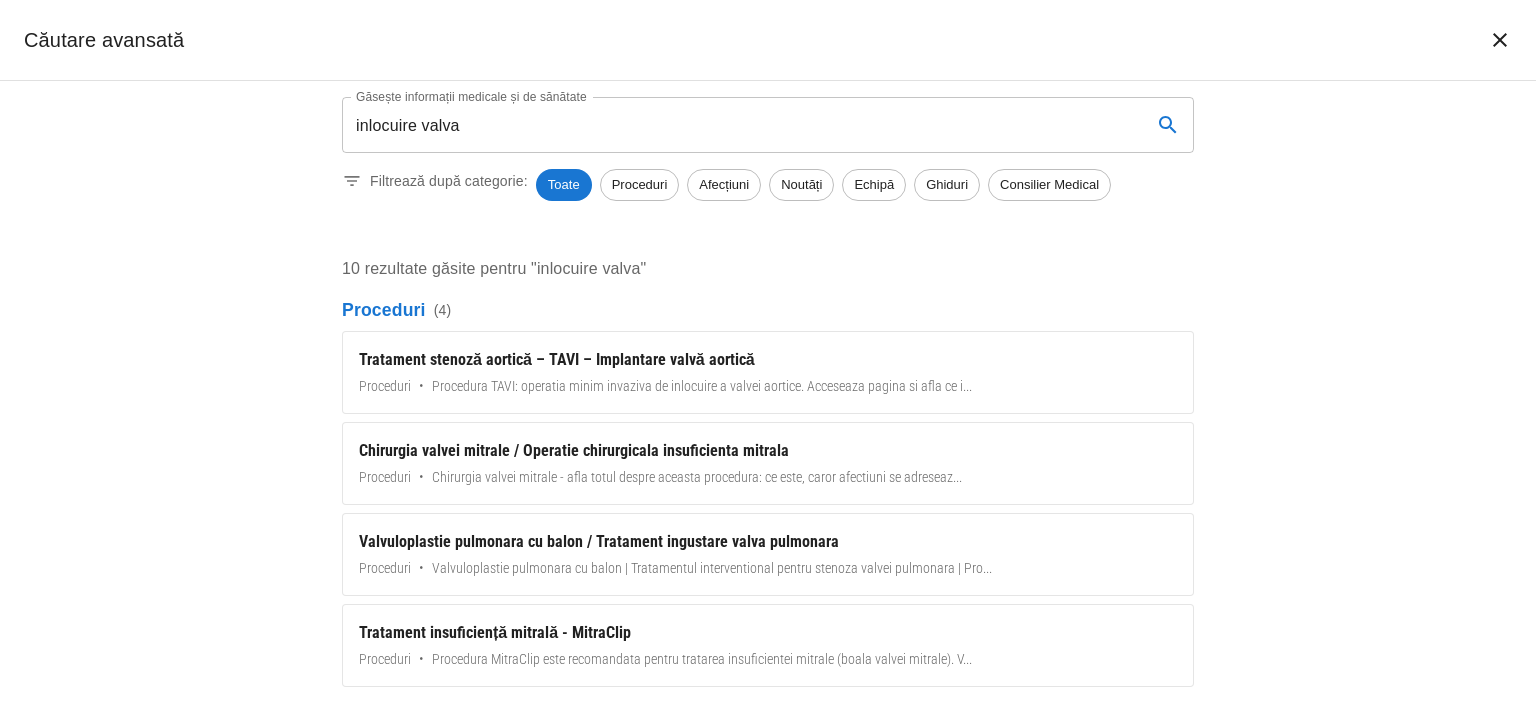 click 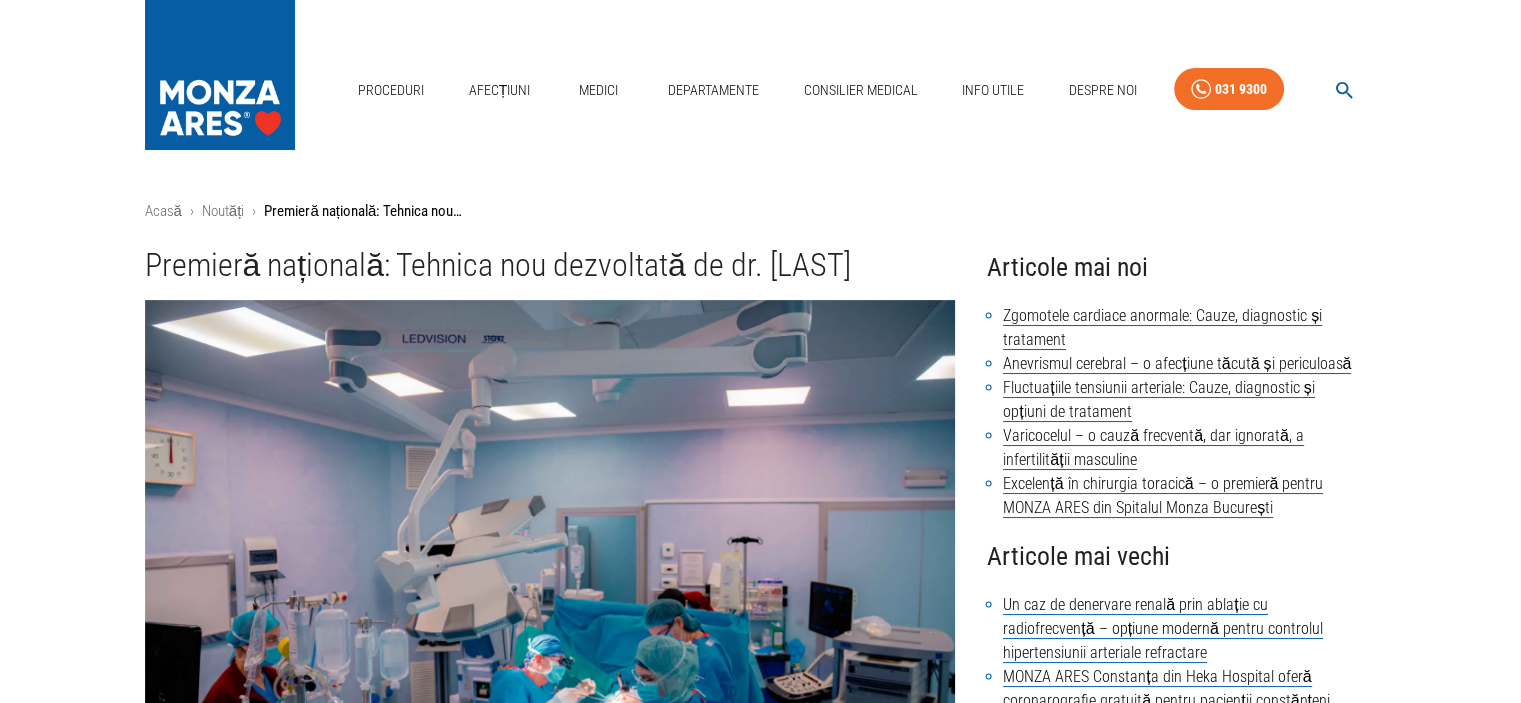 click at bounding box center (220, 70) 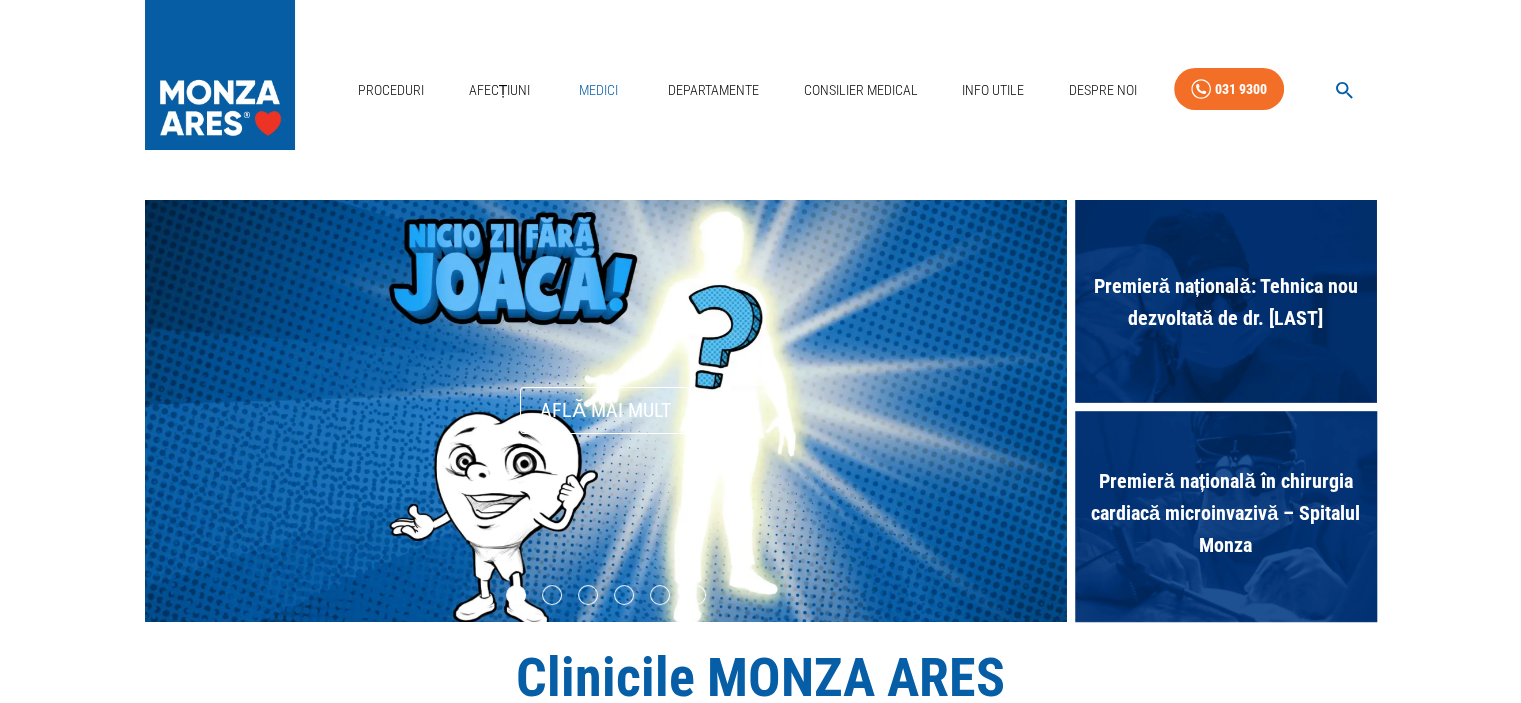 click on "Medici" at bounding box center (599, 90) 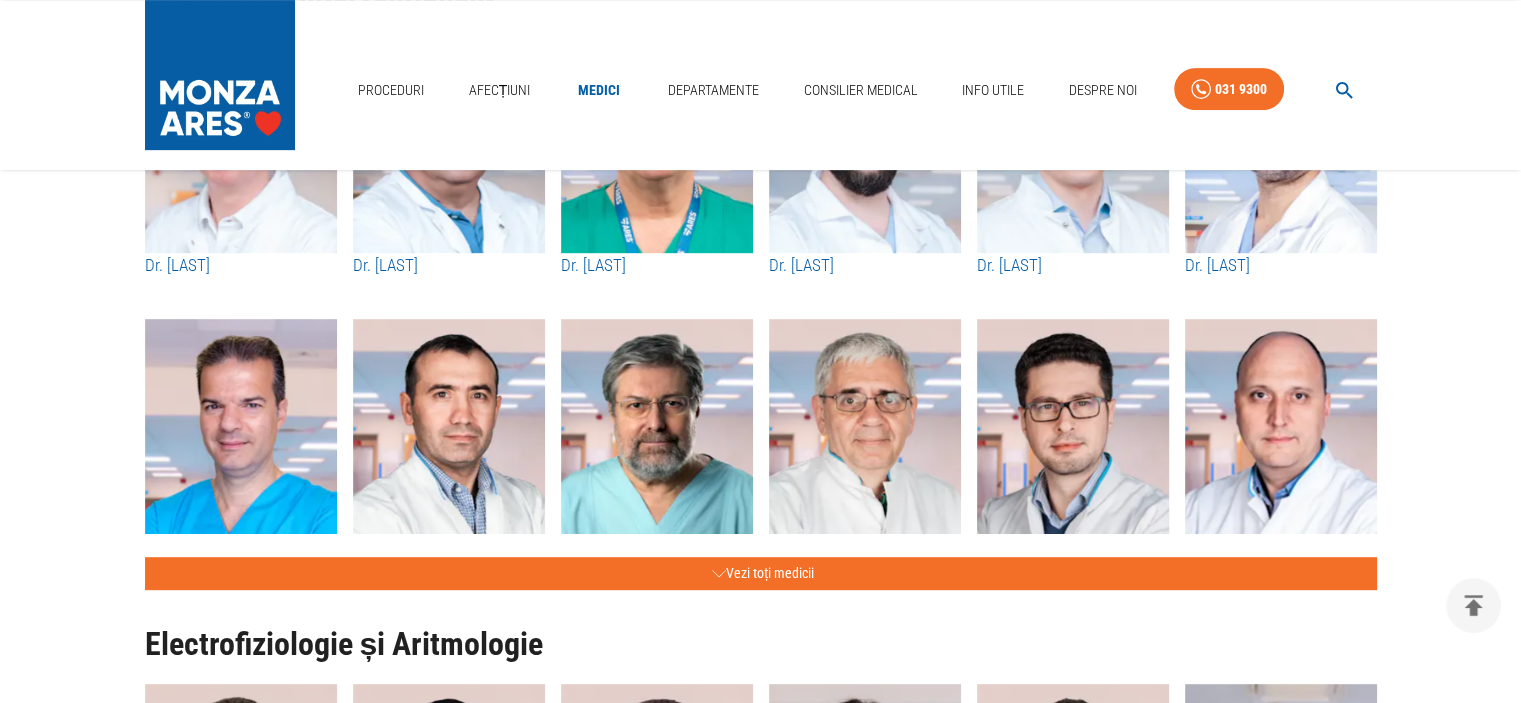 scroll, scrollTop: 1000, scrollLeft: 0, axis: vertical 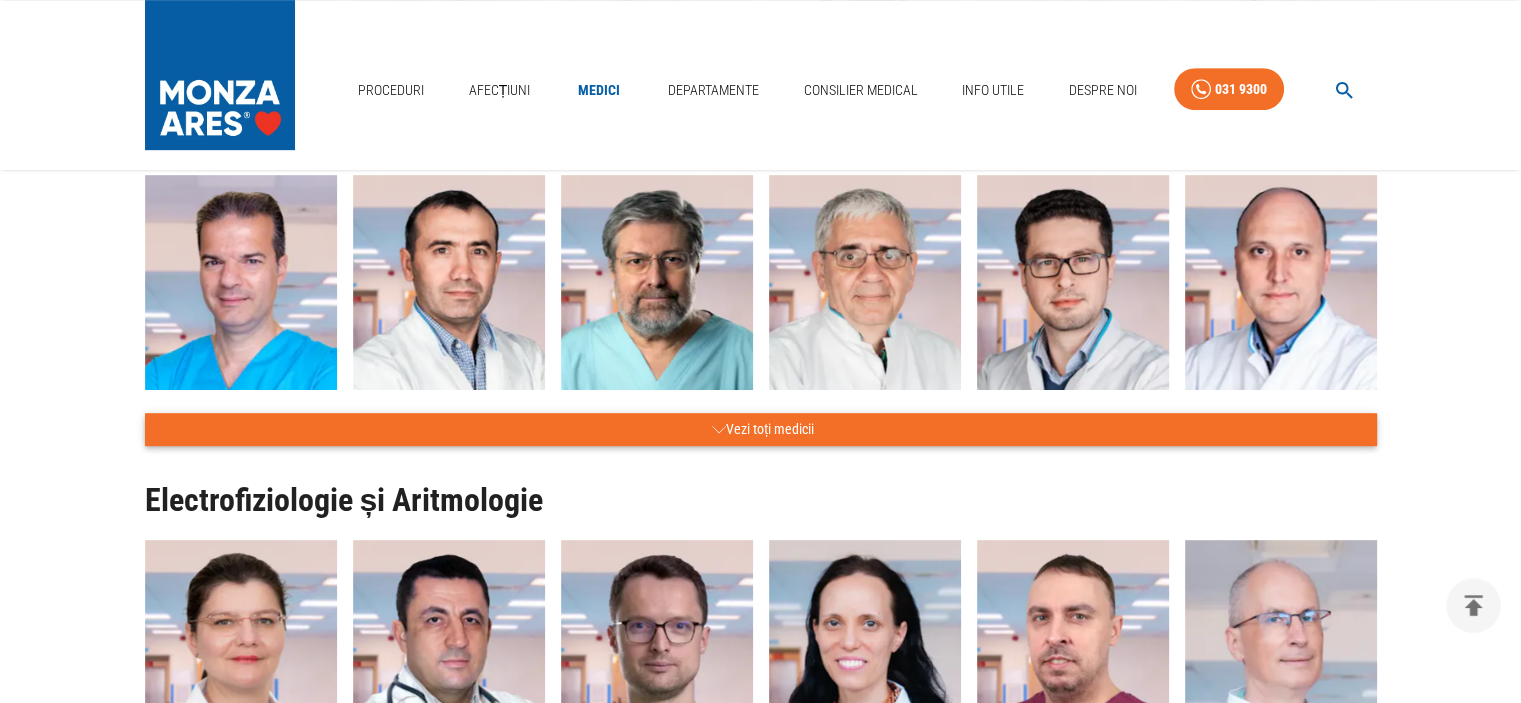 click on "Vezi toți medicii" at bounding box center (761, 429) 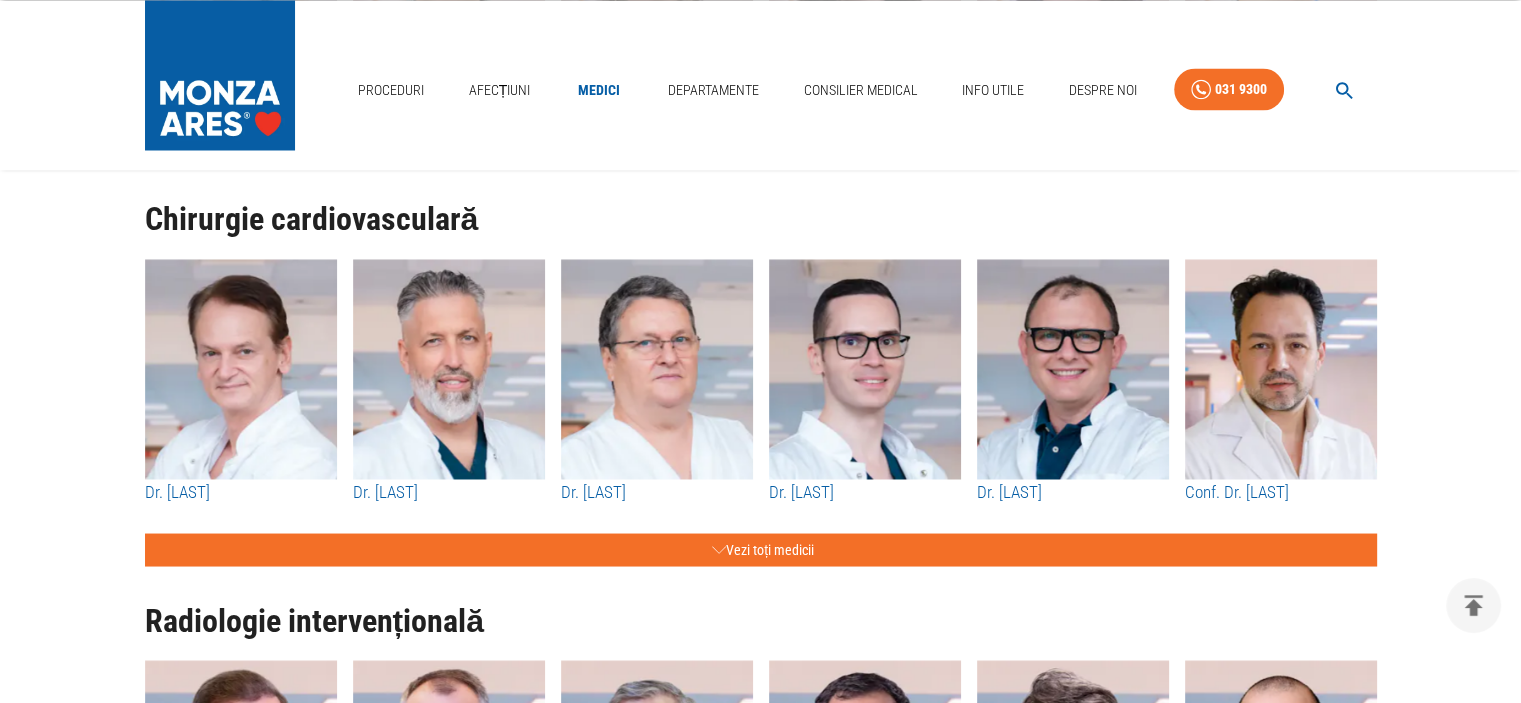 scroll, scrollTop: 3600, scrollLeft: 0, axis: vertical 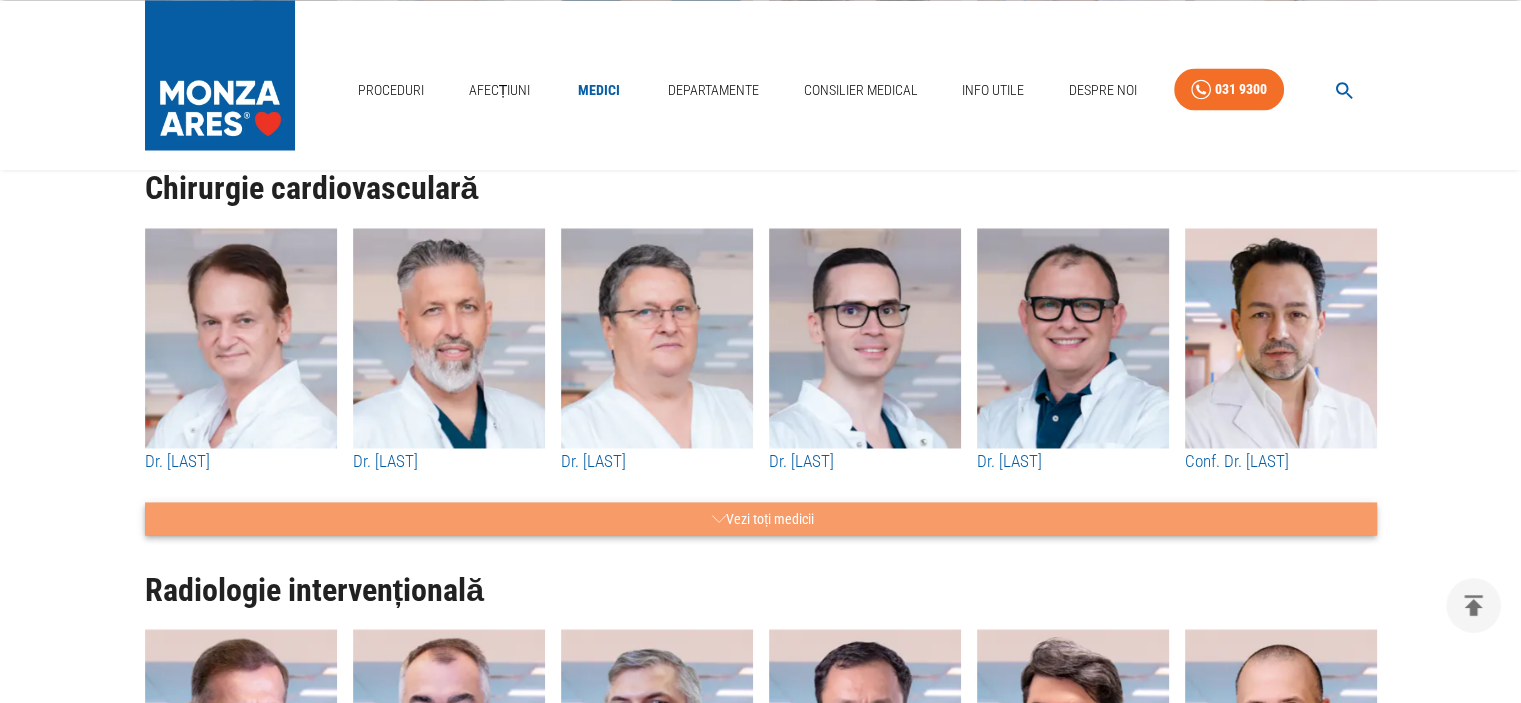 click on "Vezi toți medicii" at bounding box center [761, 518] 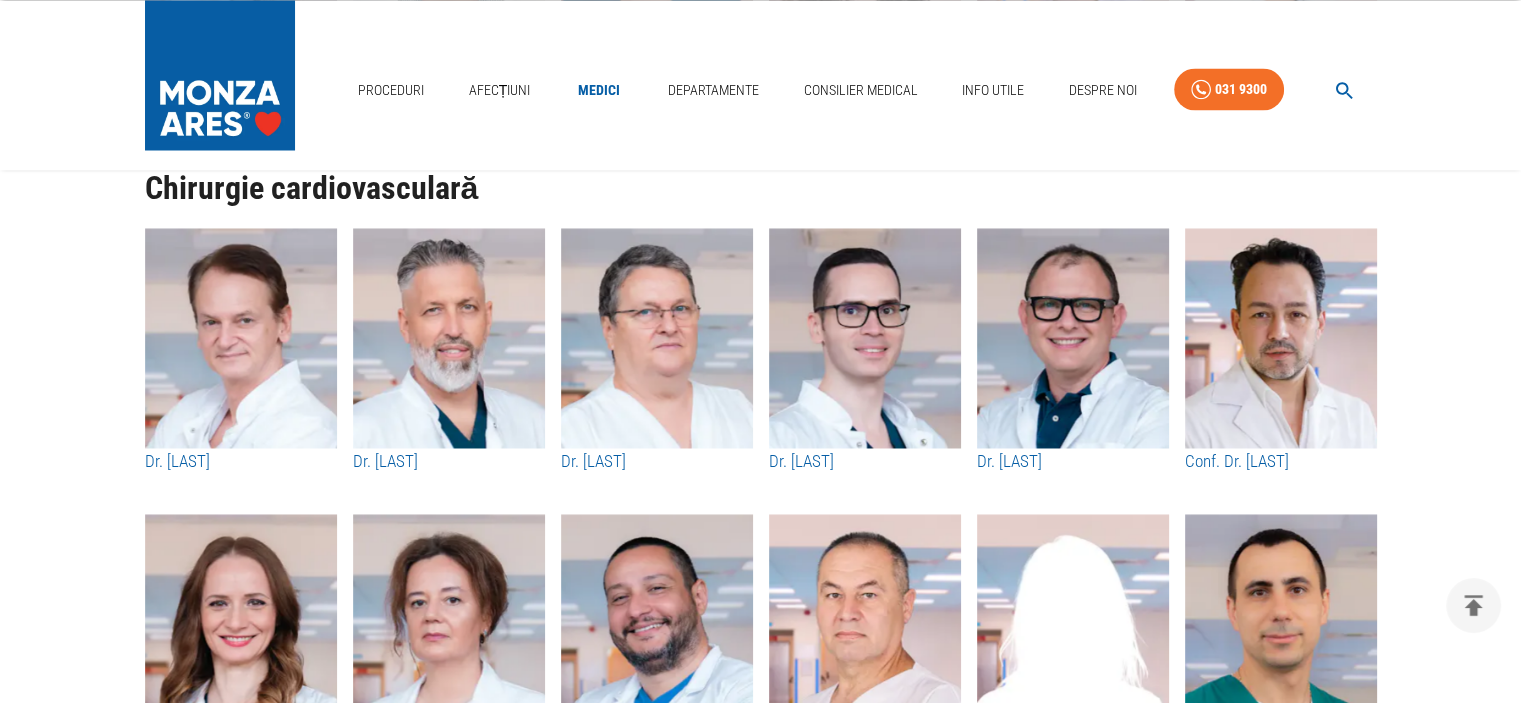 click at bounding box center [1073, 338] 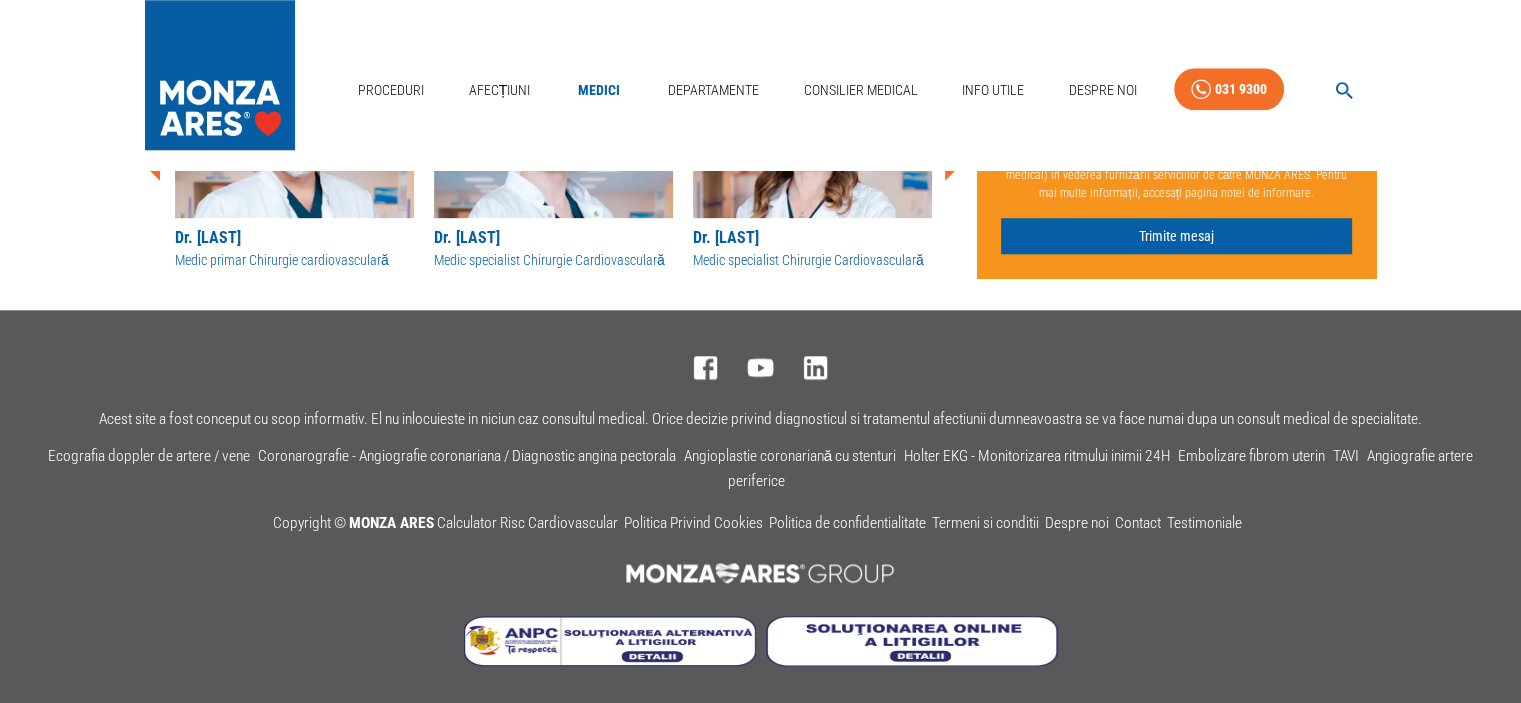 scroll, scrollTop: 0, scrollLeft: 0, axis: both 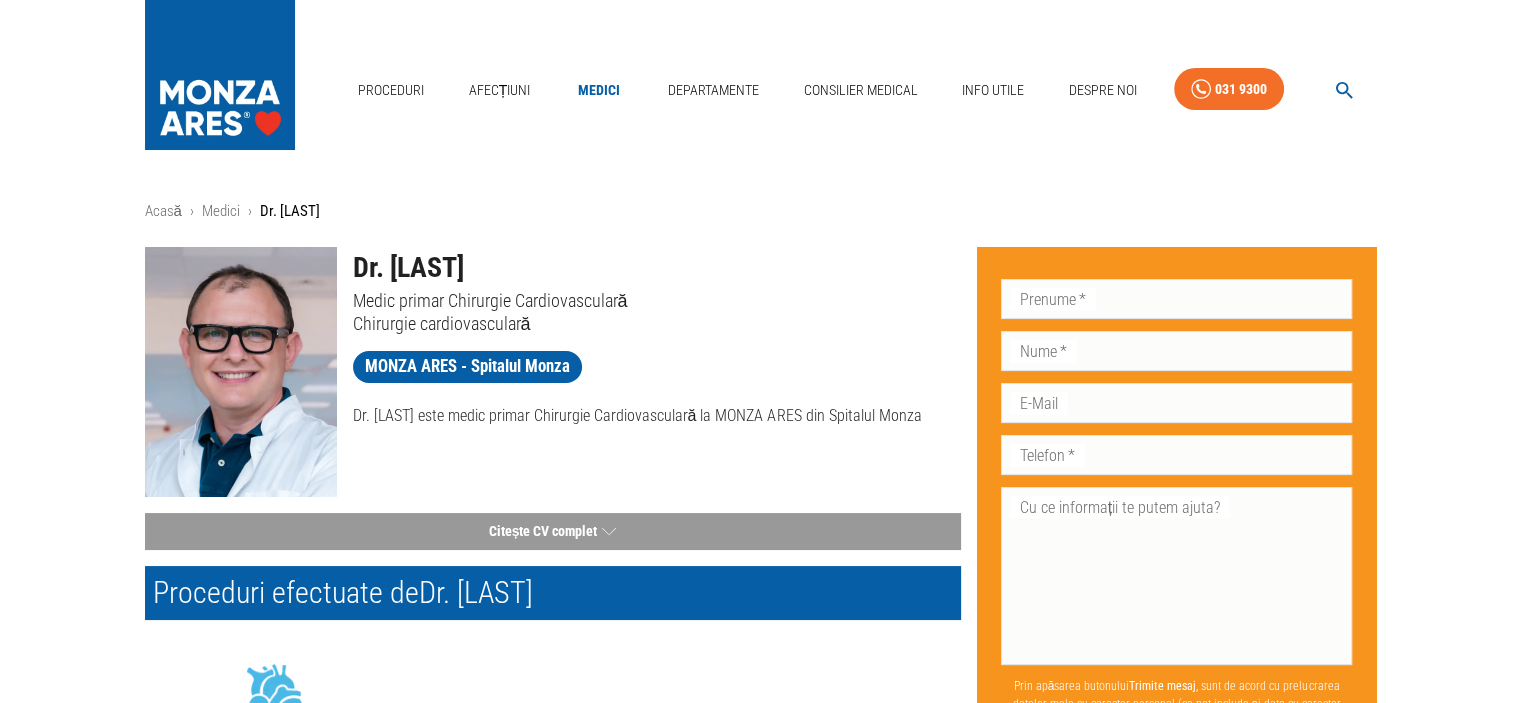 click on "Dr. [LAST] este medic primar Chirurgie Cardiovasculară la MONZA ARES din Spitalul Monza" at bounding box center (657, 416) 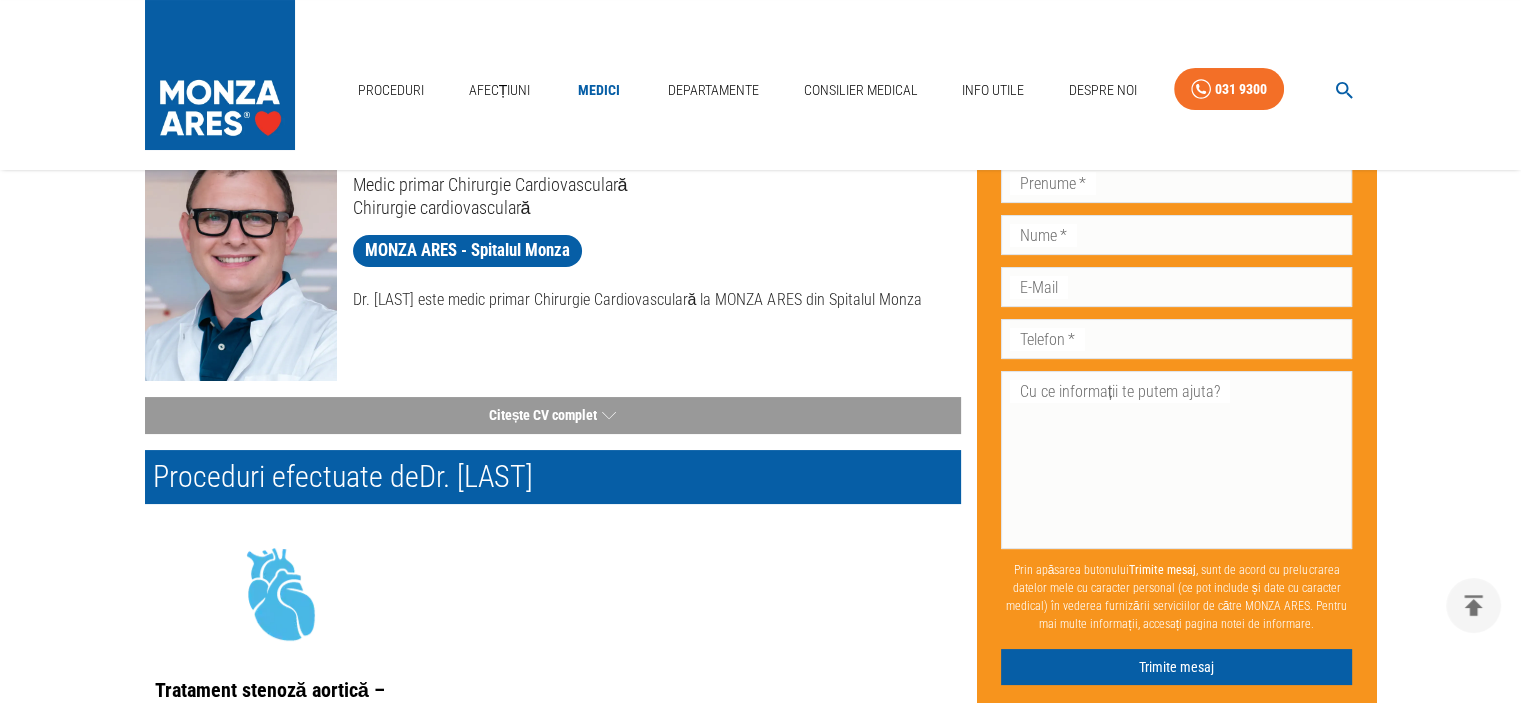 scroll, scrollTop: 400, scrollLeft: 0, axis: vertical 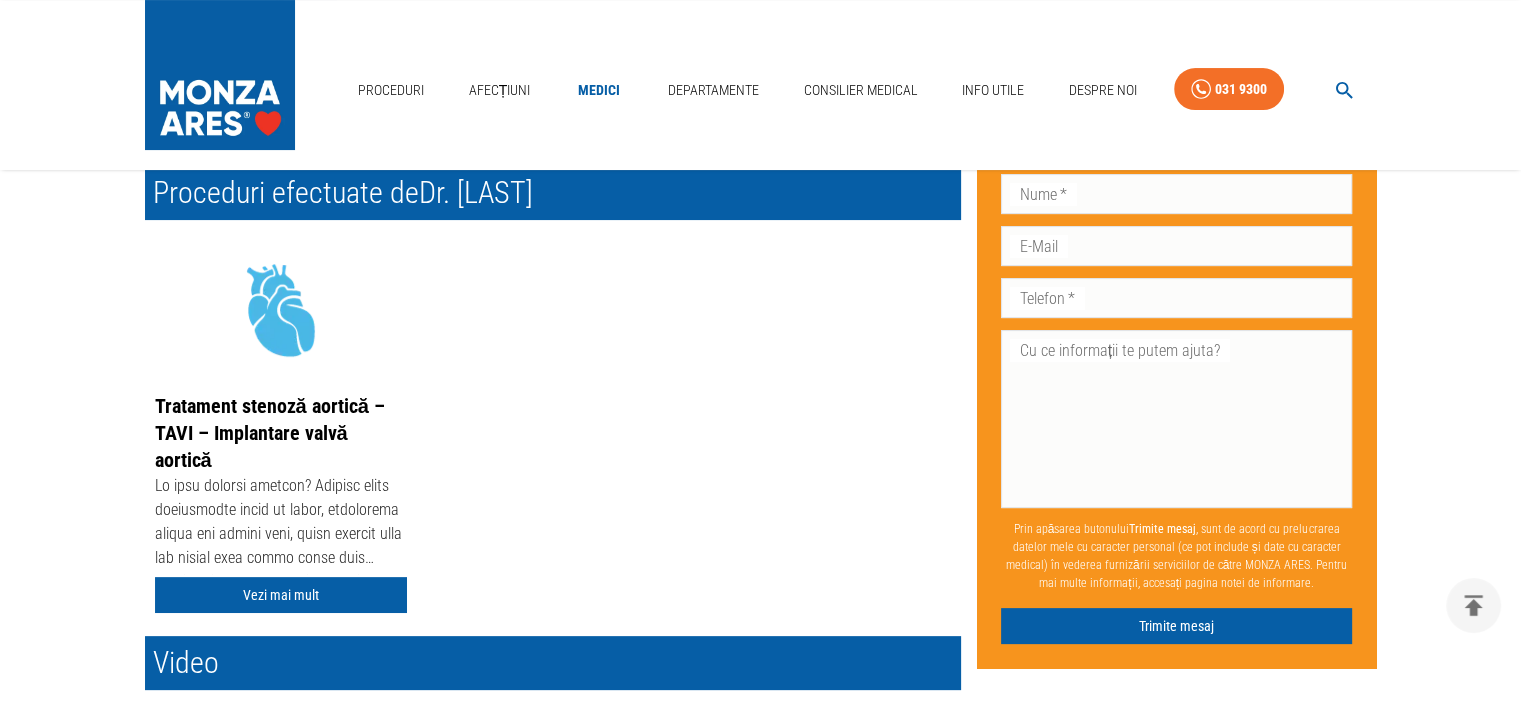 click at bounding box center [281, 524] 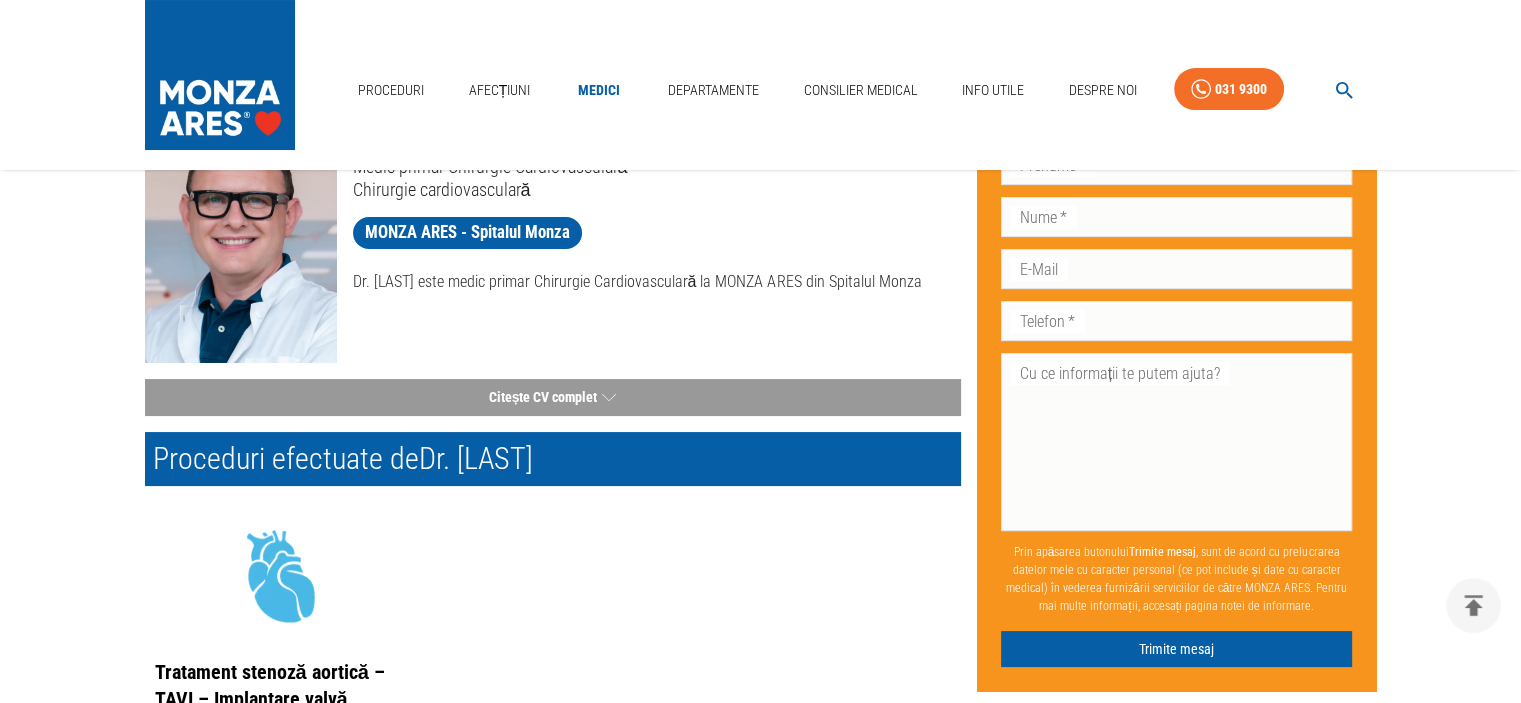 scroll, scrollTop: 0, scrollLeft: 0, axis: both 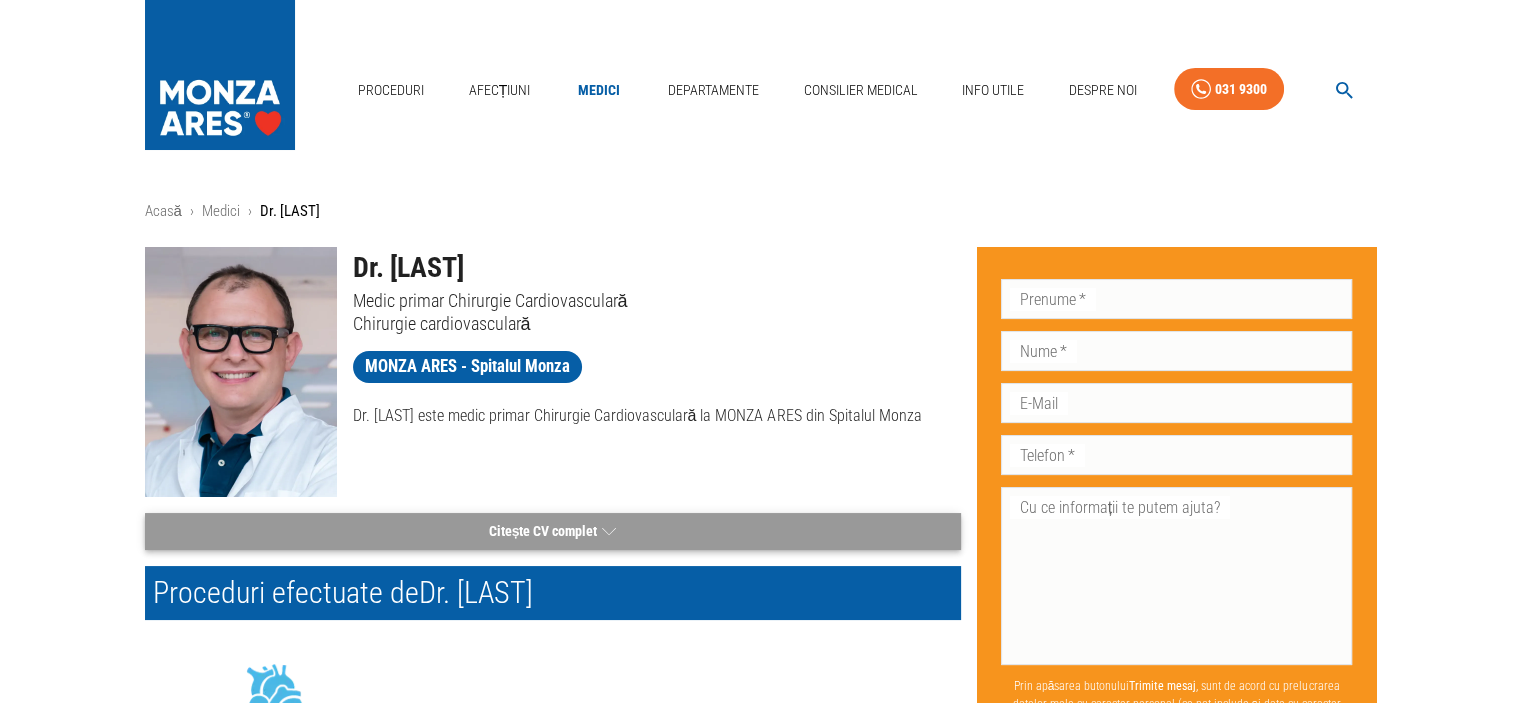 click on "Citește CV complet" at bounding box center (553, 531) 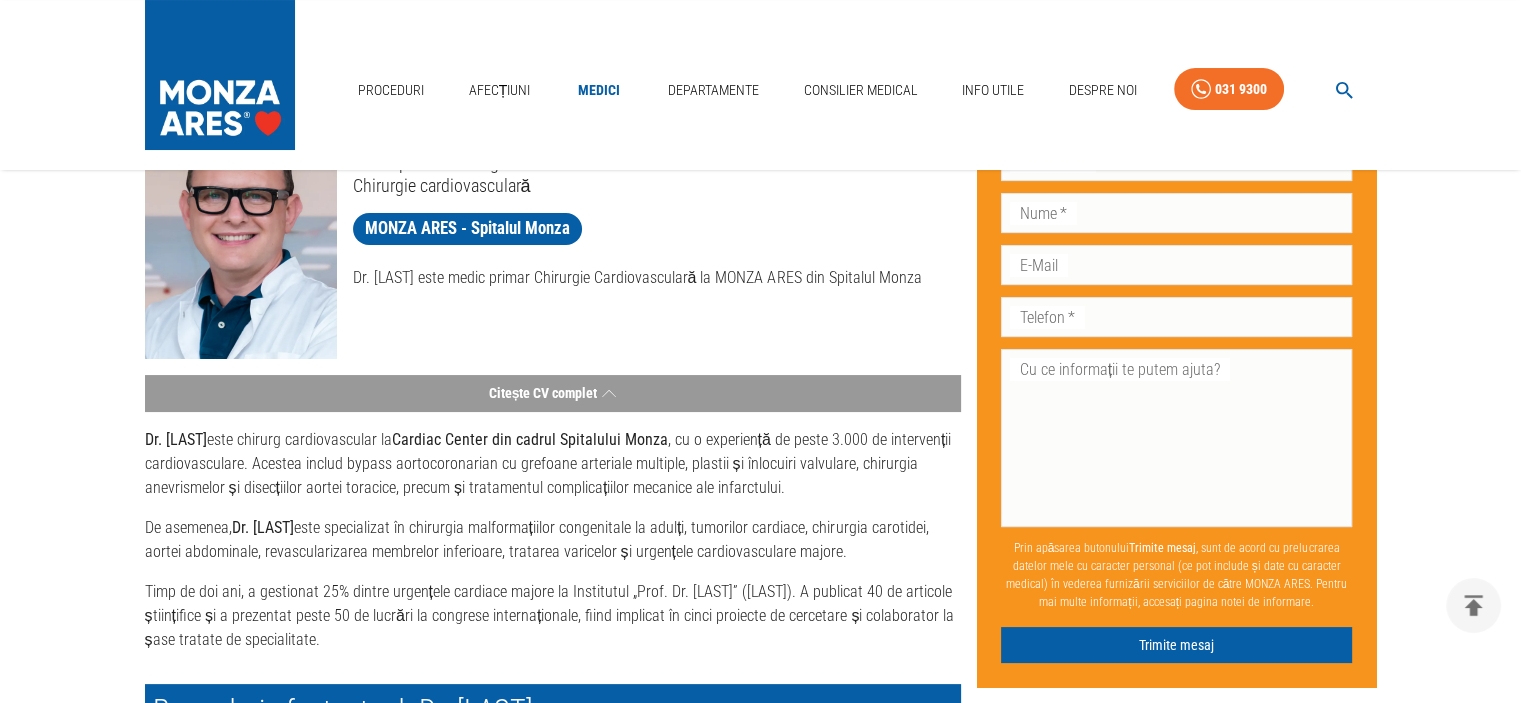 scroll, scrollTop: 300, scrollLeft: 0, axis: vertical 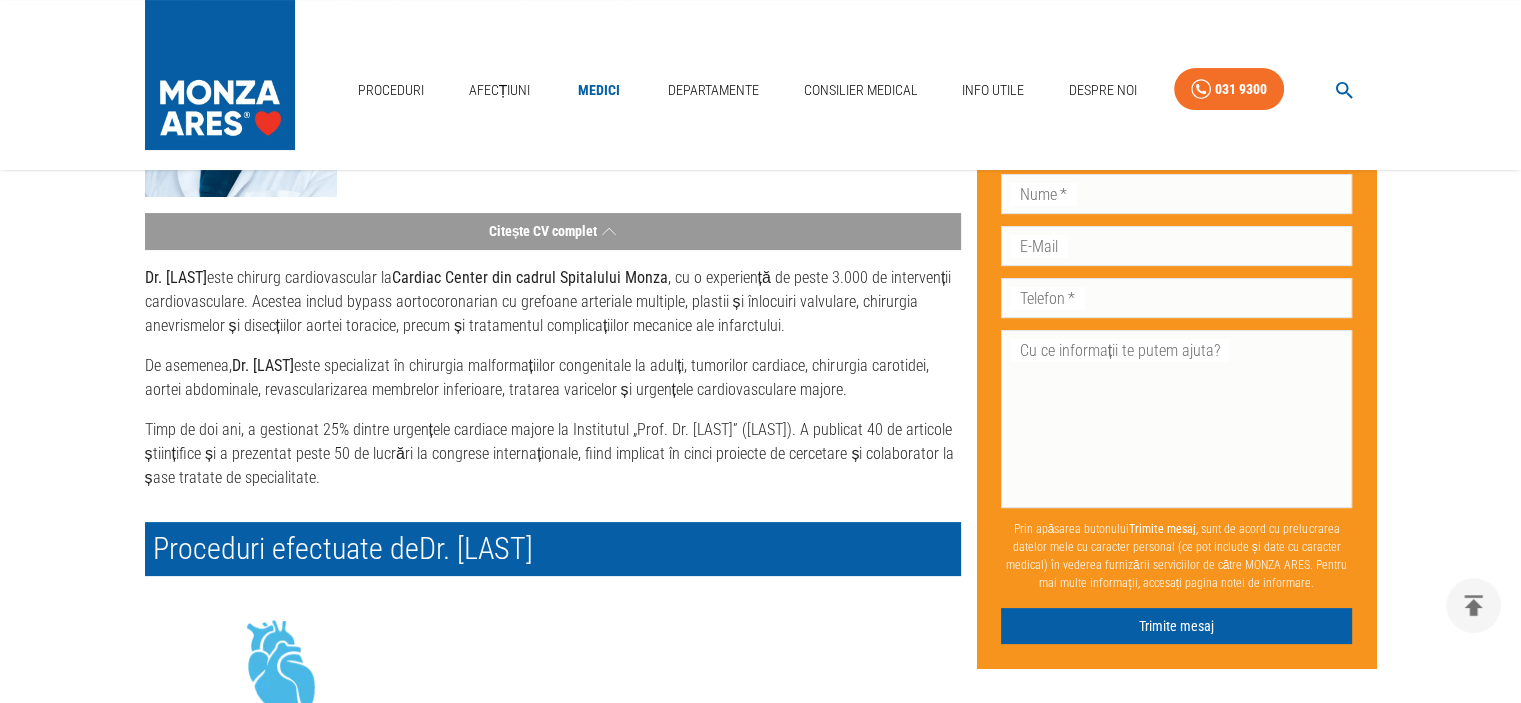 click on "Timp de doi ani, a gestionat 25% dintre urgențele cardiace majore la Institutul „Prof. Dr. [LAST]” ([LAST]). A publicat 40 de articole științifice și a prezentat peste 50 de lucrări la congrese internaționale, fiind implicat în cinci proiecte de cercetare și colaborator la șase tratate de specialitate." at bounding box center (553, 454) 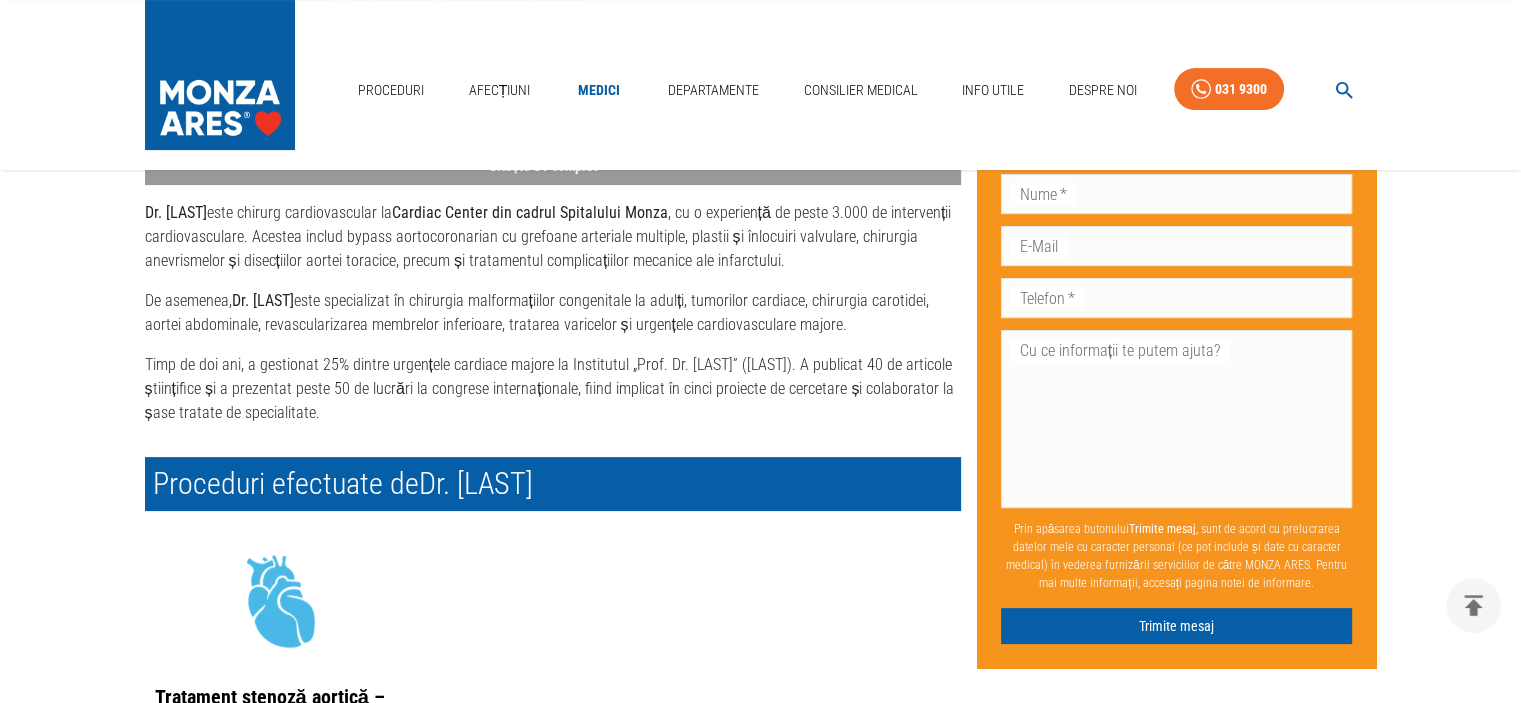 scroll, scrollTop: 400, scrollLeft: 0, axis: vertical 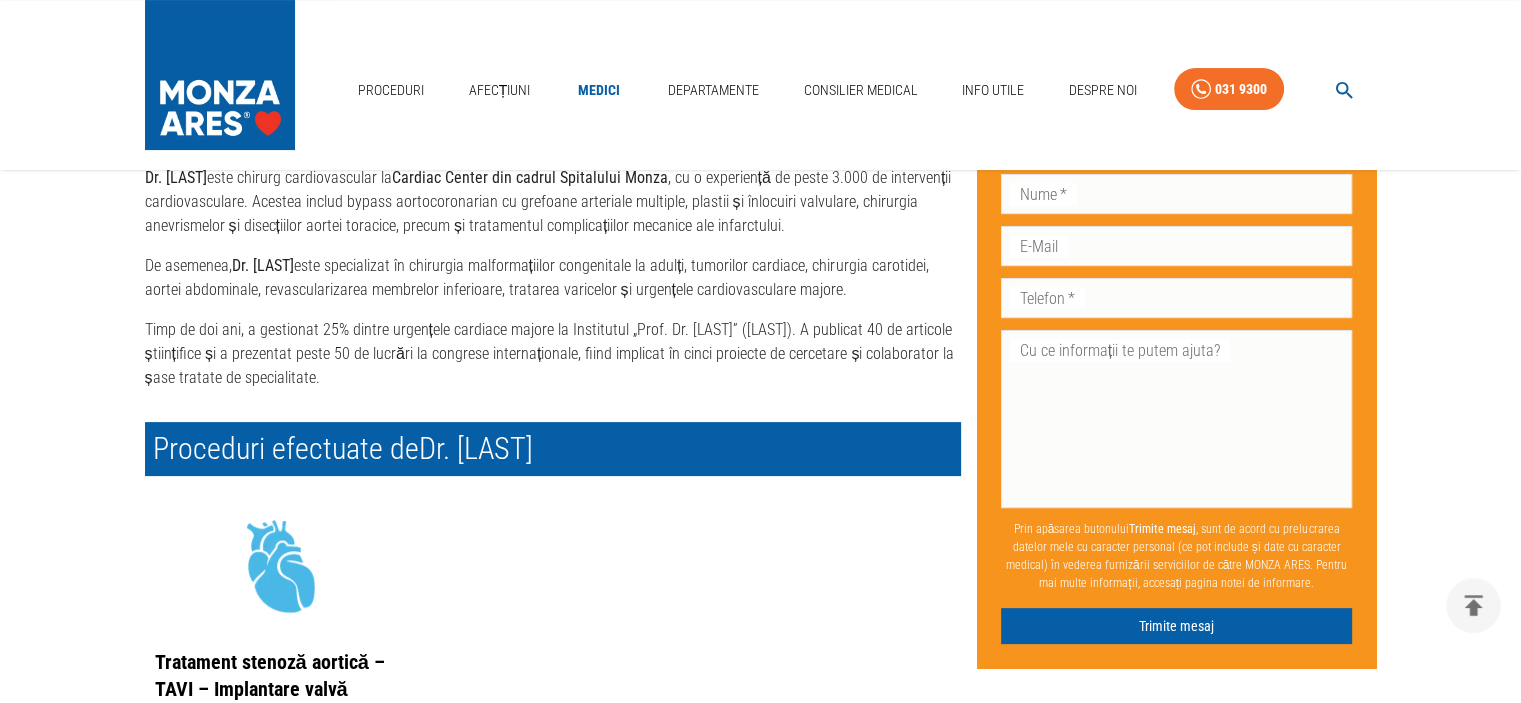 click on "Timp de doi ani, a gestionat 25% dintre urgențele cardiace majore la Institutul „Prof. Dr. [LAST]” ([LAST]). A publicat 40 de articole științifice și a prezentat peste 50 de lucrări la congrese internaționale, fiind implicat în cinci proiecte de cercetare și colaborator la șase tratate de specialitate." at bounding box center (553, 354) 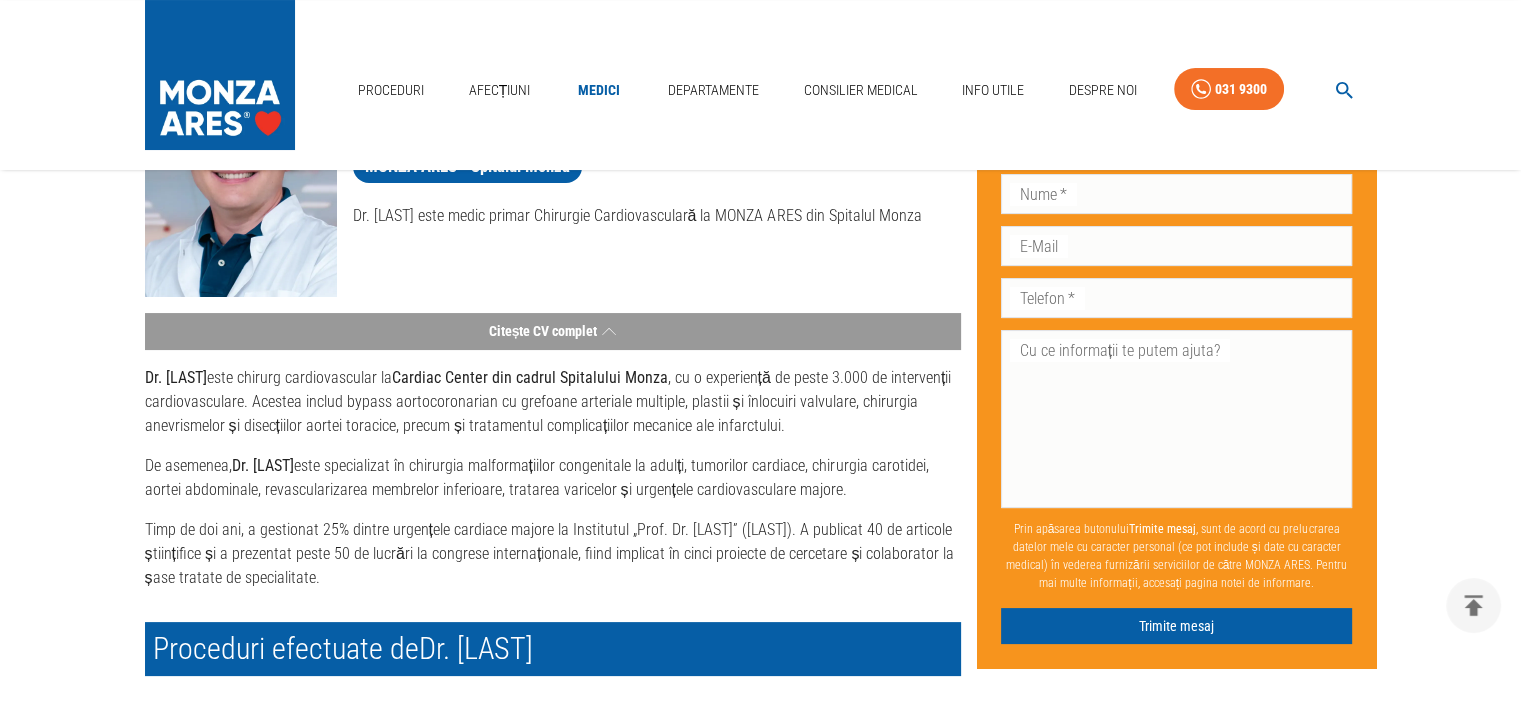 click on "Dr. [LAST] [LAST]" at bounding box center (553, 478) 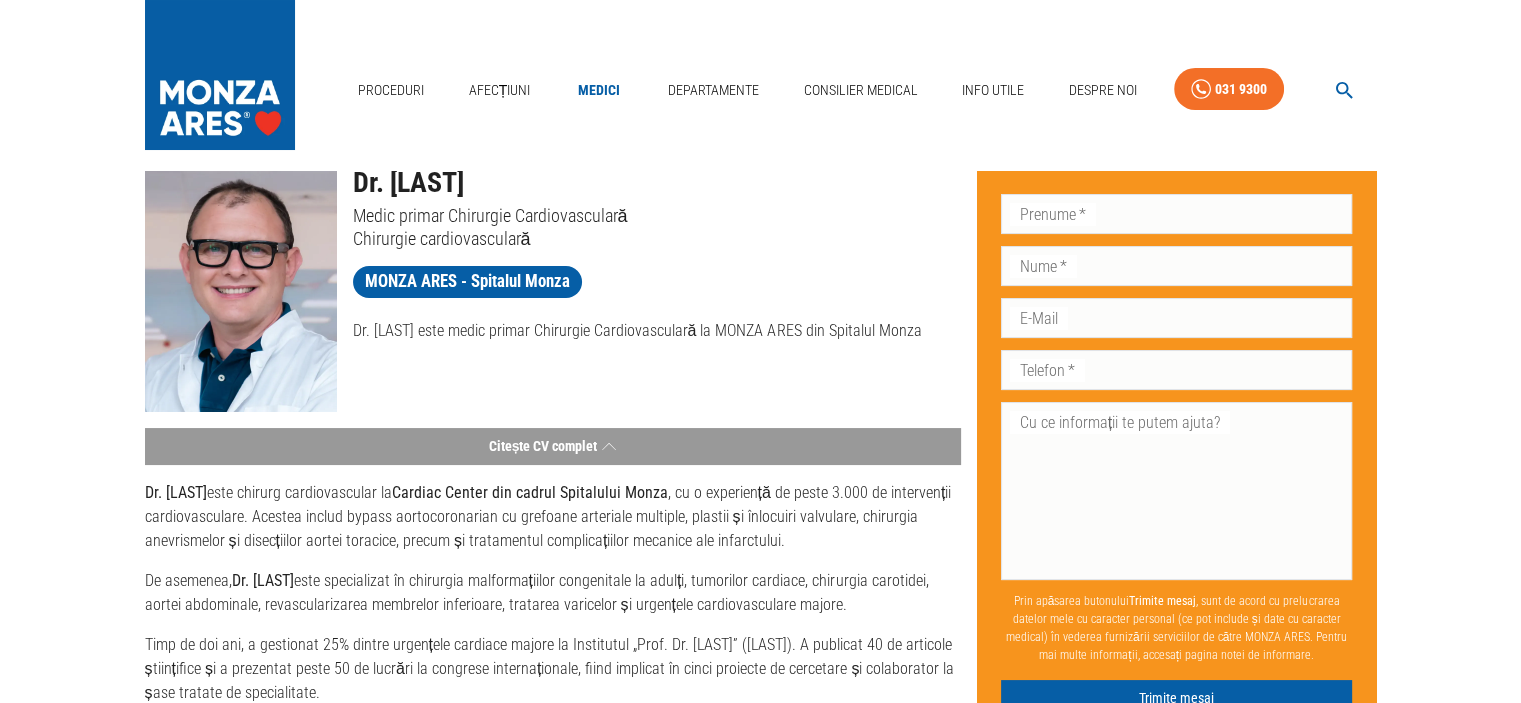 scroll, scrollTop: 0, scrollLeft: 0, axis: both 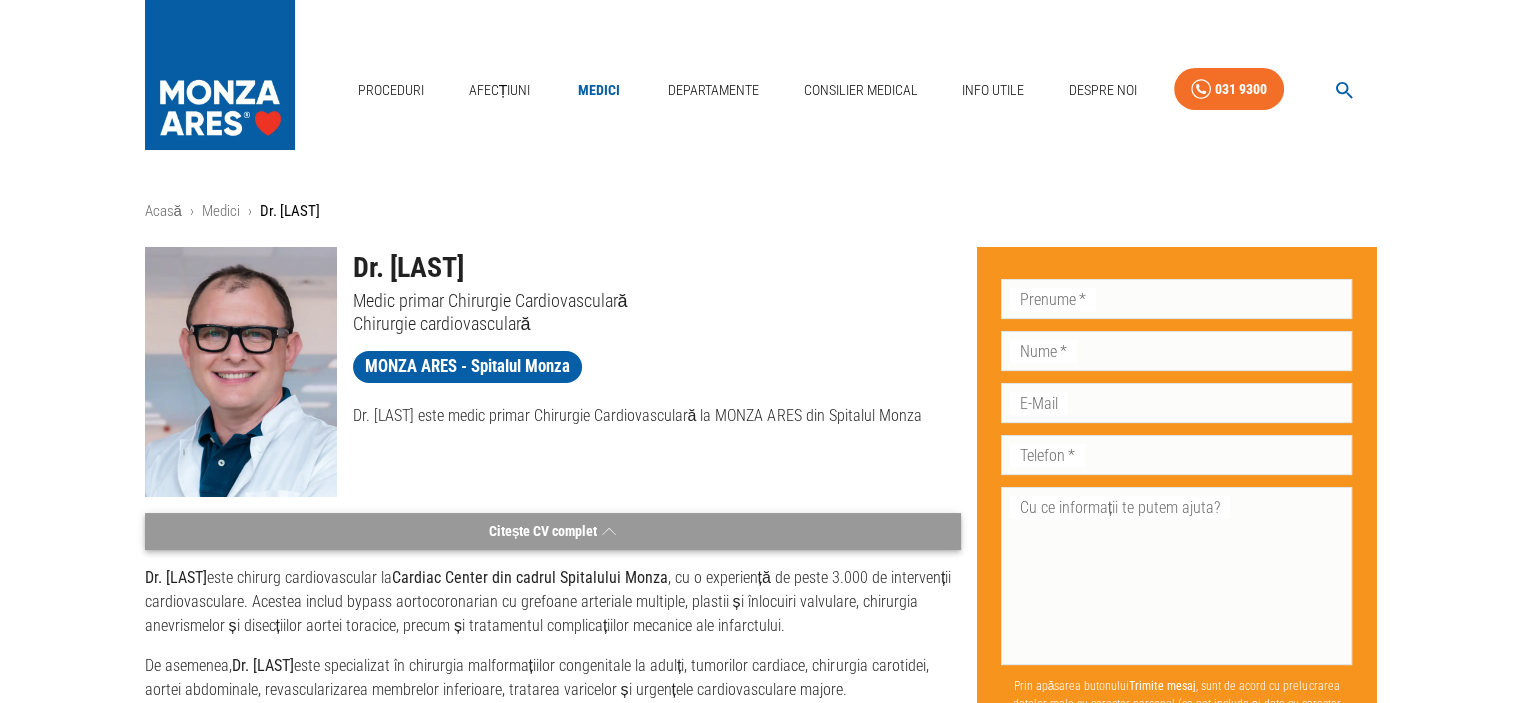 click on "Citește CV complet" at bounding box center [553, 531] 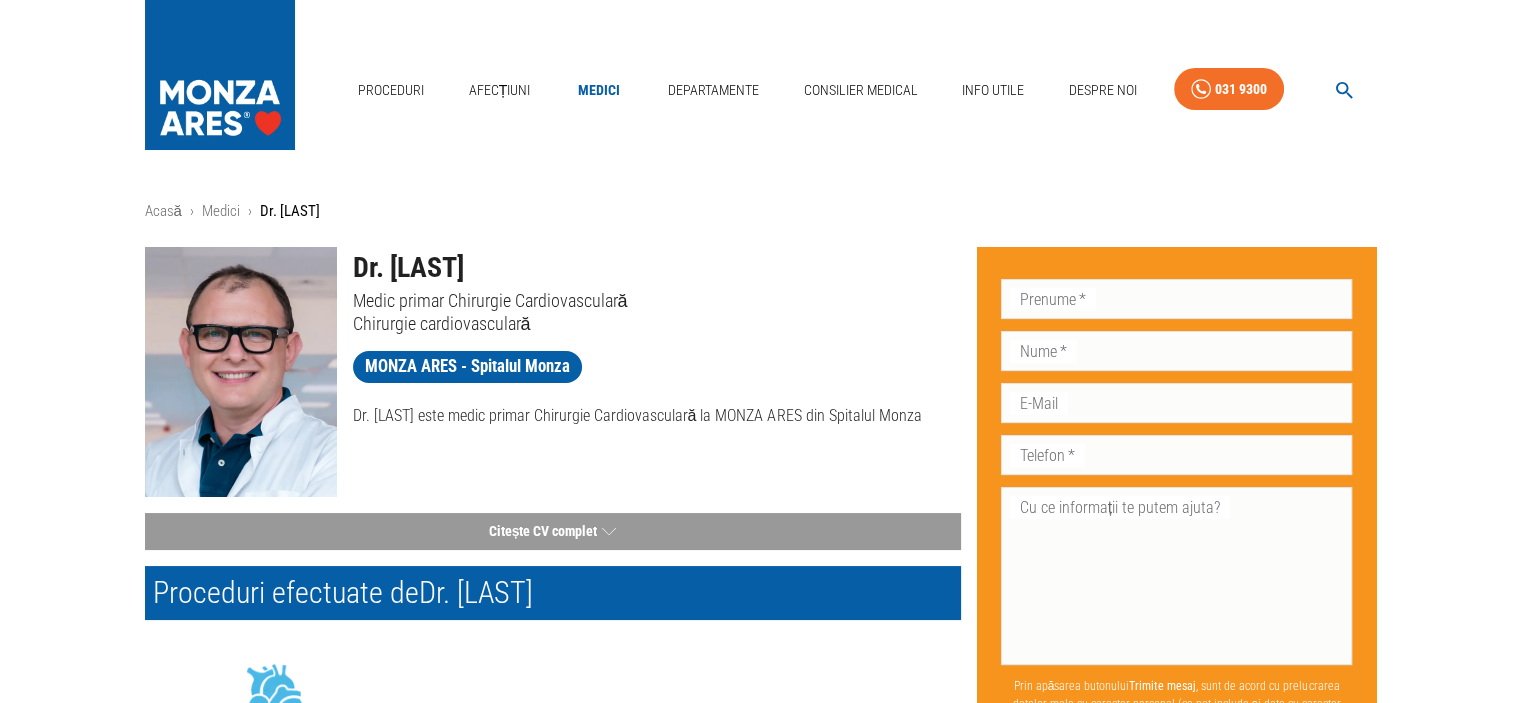 click on "Dr. [LAST] este medic primar Chirurgie Cardiovasculară la MONZA ARES din Spitalul Monza" at bounding box center [649, 408] 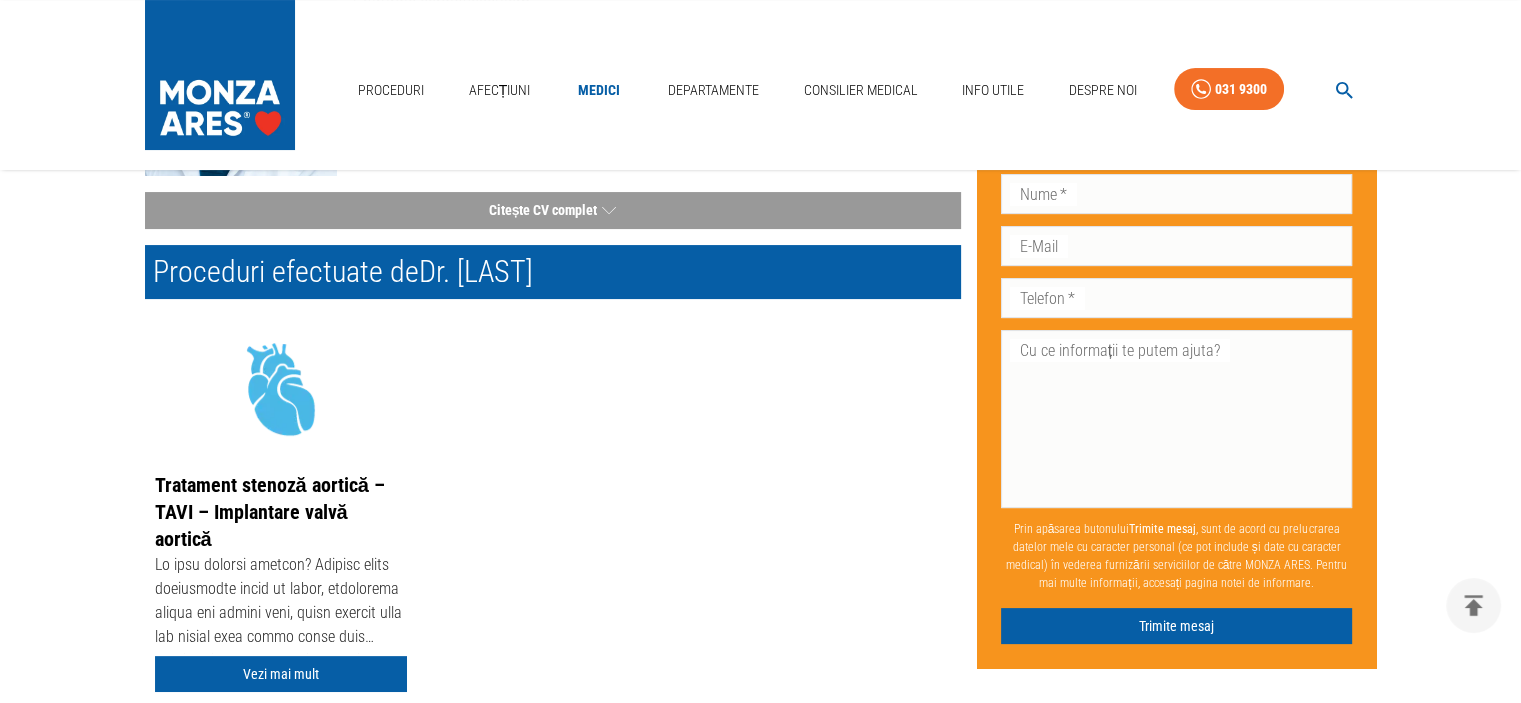 scroll, scrollTop: 300, scrollLeft: 0, axis: vertical 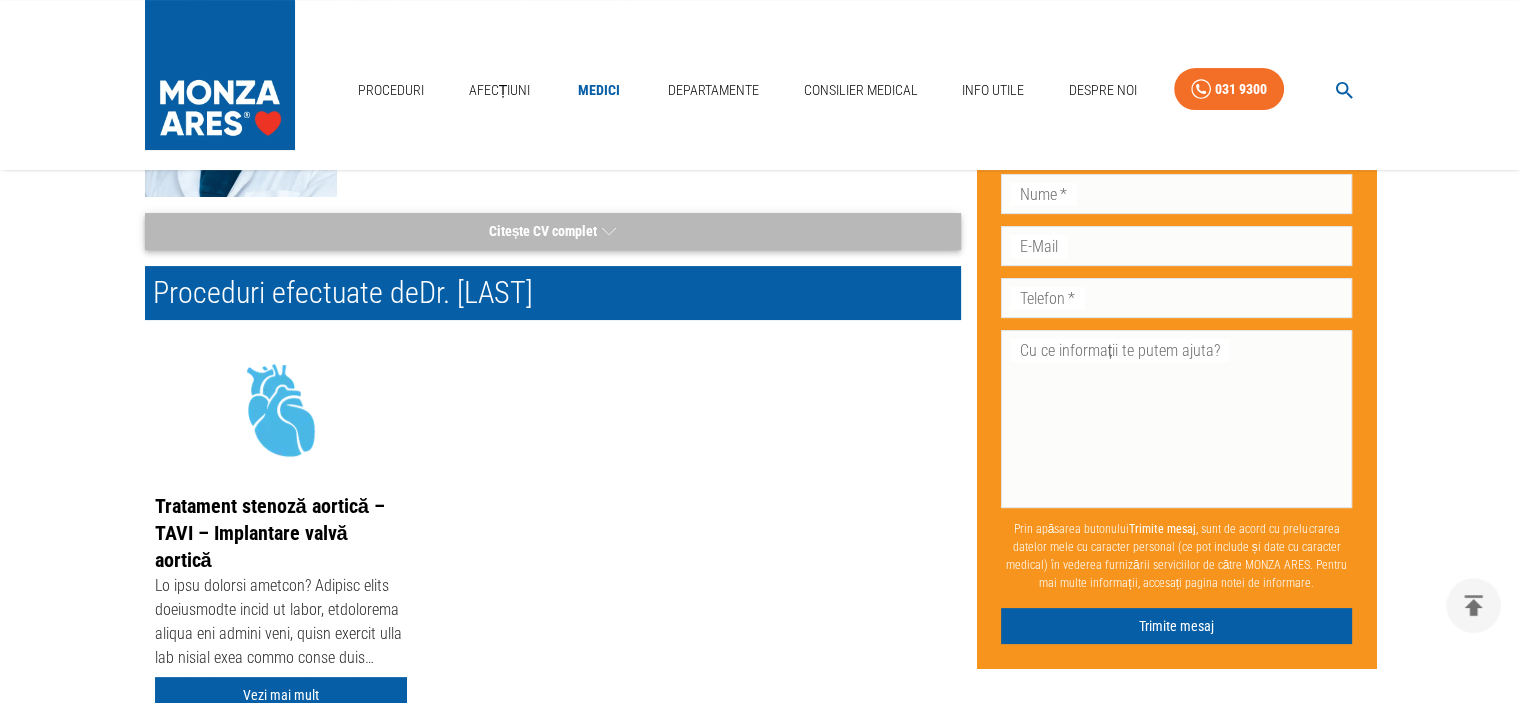 click on "Citește CV complet" at bounding box center (553, 231) 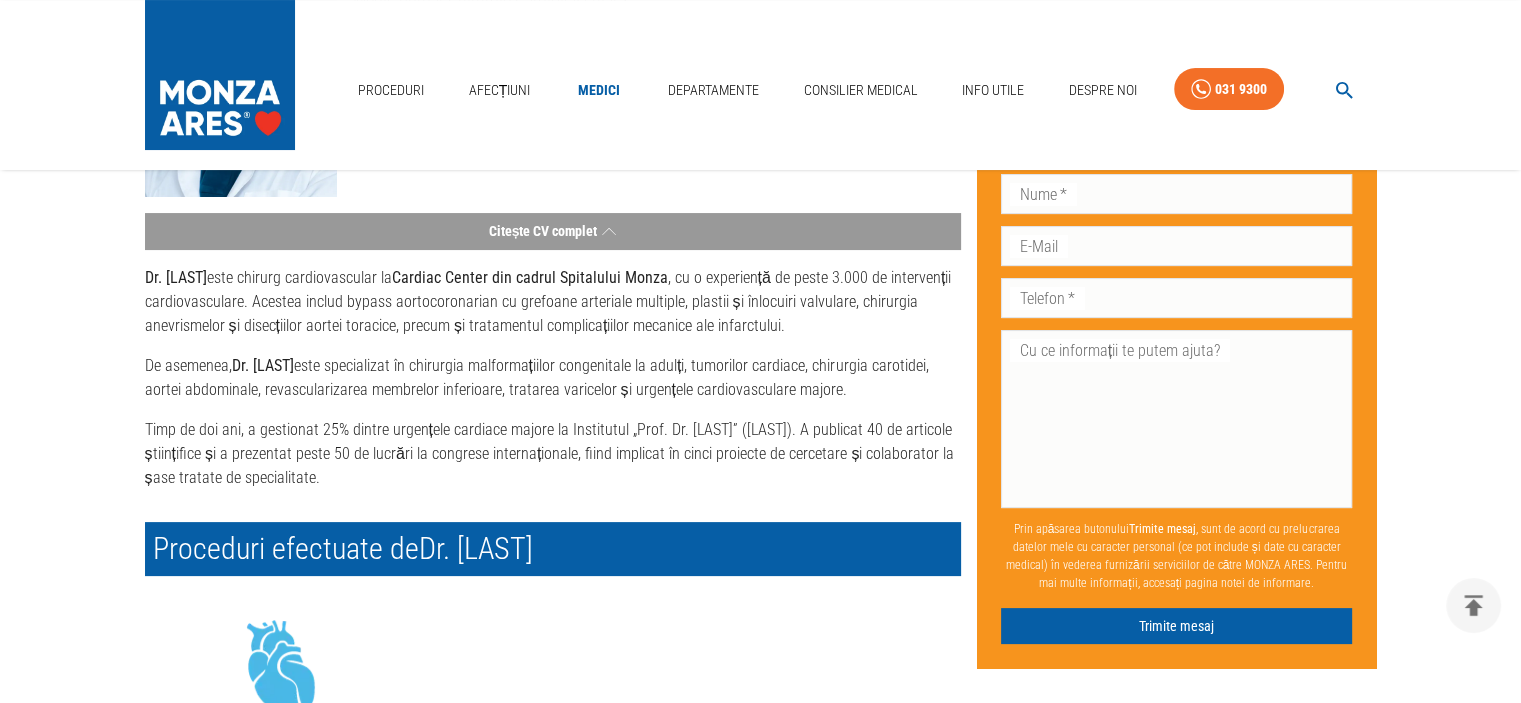 click on "Dr. [LAST]  este chirurg cardiovascular la  Cardiac Center din cadrul Spitalului Monza , cu o experiență de peste 3.000 de intervenții cardiovasculare. Acestea includ bypass aortocoronarian cu grefoane arteriale multiple, plastii și înlocuiri valvulare, chirurgia anevrismelor și disecțiilor aortei toracice, precum și tratamentul complicațiilor mecanice ale infarctului.  De asemenea,  Dr. [LAST]  este specializat în chirurgia malformațiilor congenitale la adulți, tumorilor cardiace, chirurgia carotidei, aortei abdominale, revascularizarea membrelor inferioare, tratarea varicelor și urgențele cardiovasculare majore. Timp de doi ani, a gestionat 25% dintre urgențele cardiace majore la Institutul „Prof. Dr. C.C. Iliescu” (Fundeni). A publicat 40 de articole științifice și a prezentat peste 50 de lucrări la congrese internaționale, fiind implicat în cinci proiecte de cercetare și colaborator la șase tratate de specialitate." at bounding box center (553, 378) 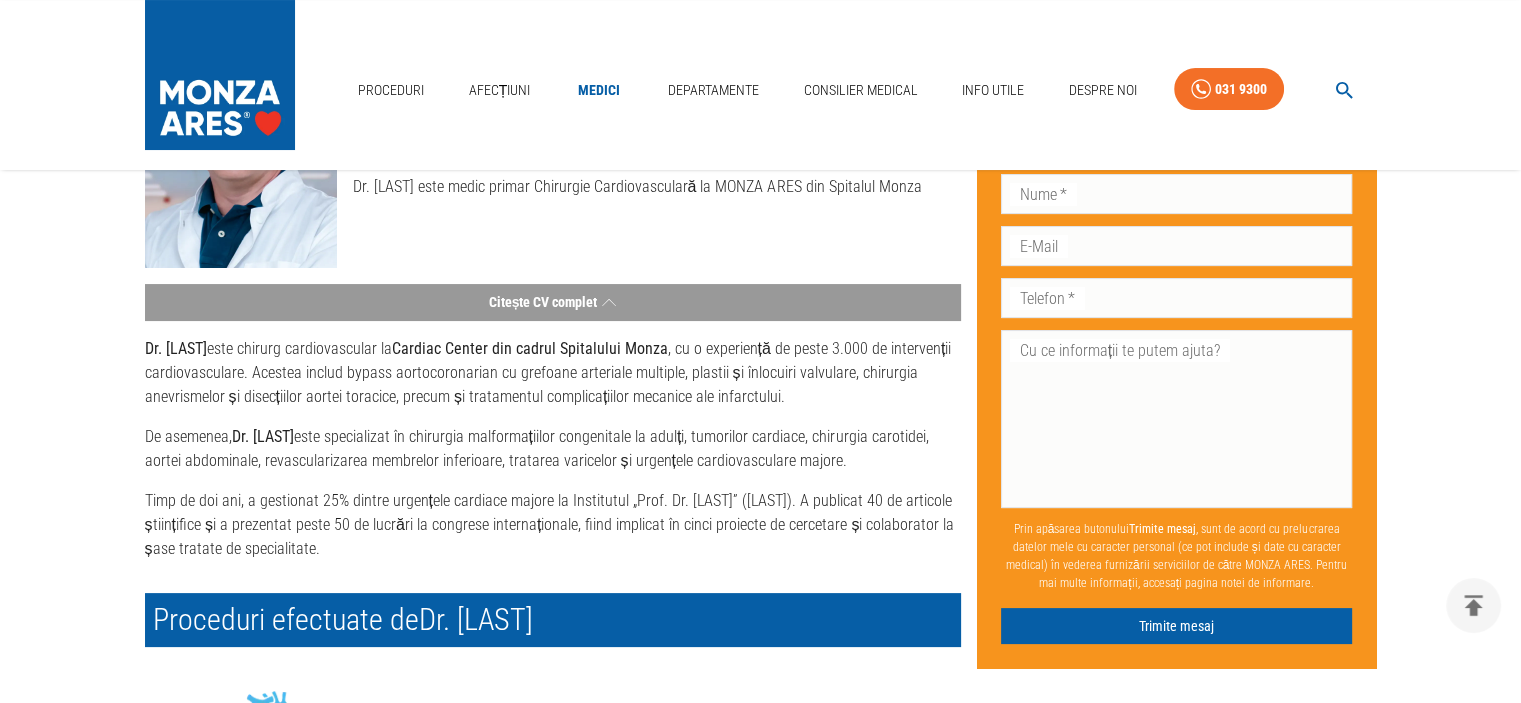 scroll, scrollTop: 200, scrollLeft: 0, axis: vertical 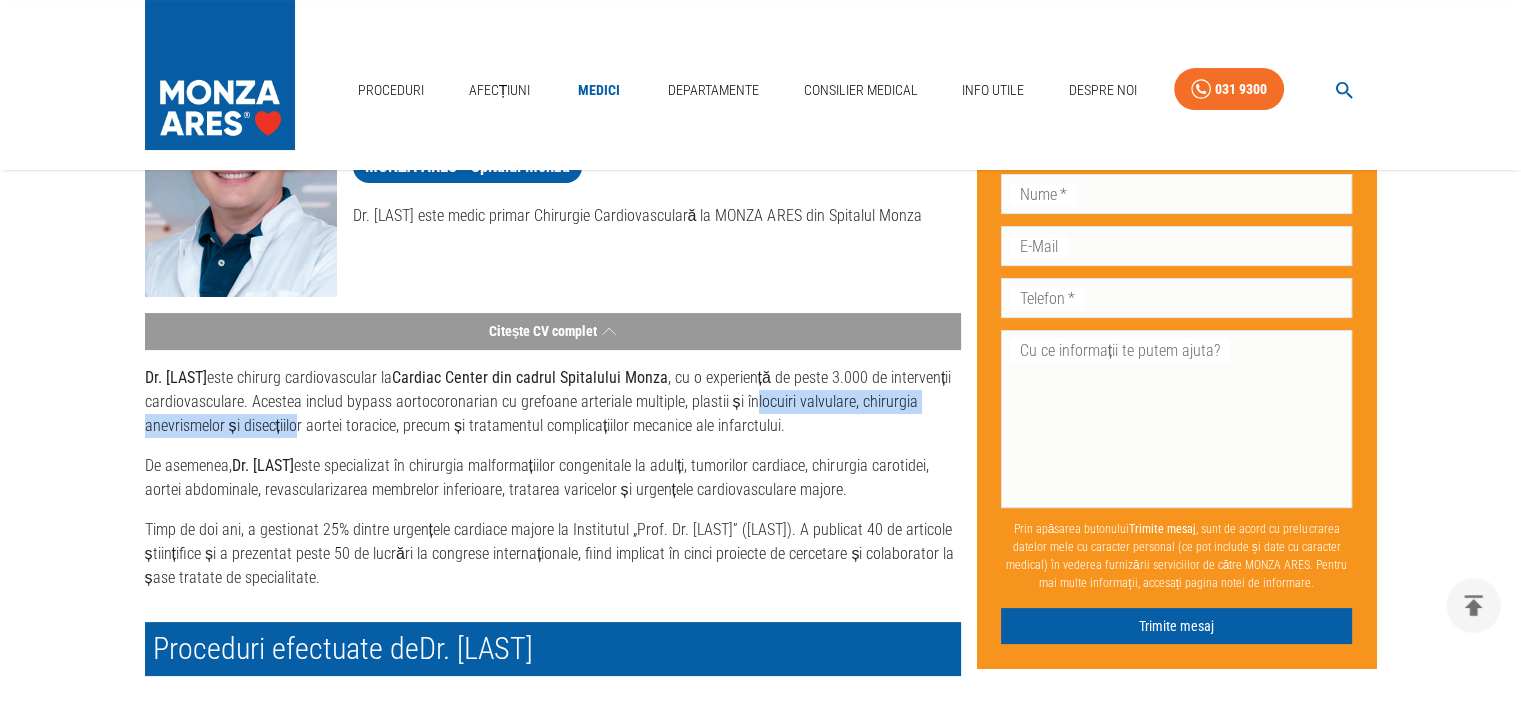 drag, startPoint x: 829, startPoint y: 410, endPoint x: 353, endPoint y: 426, distance: 476.26883 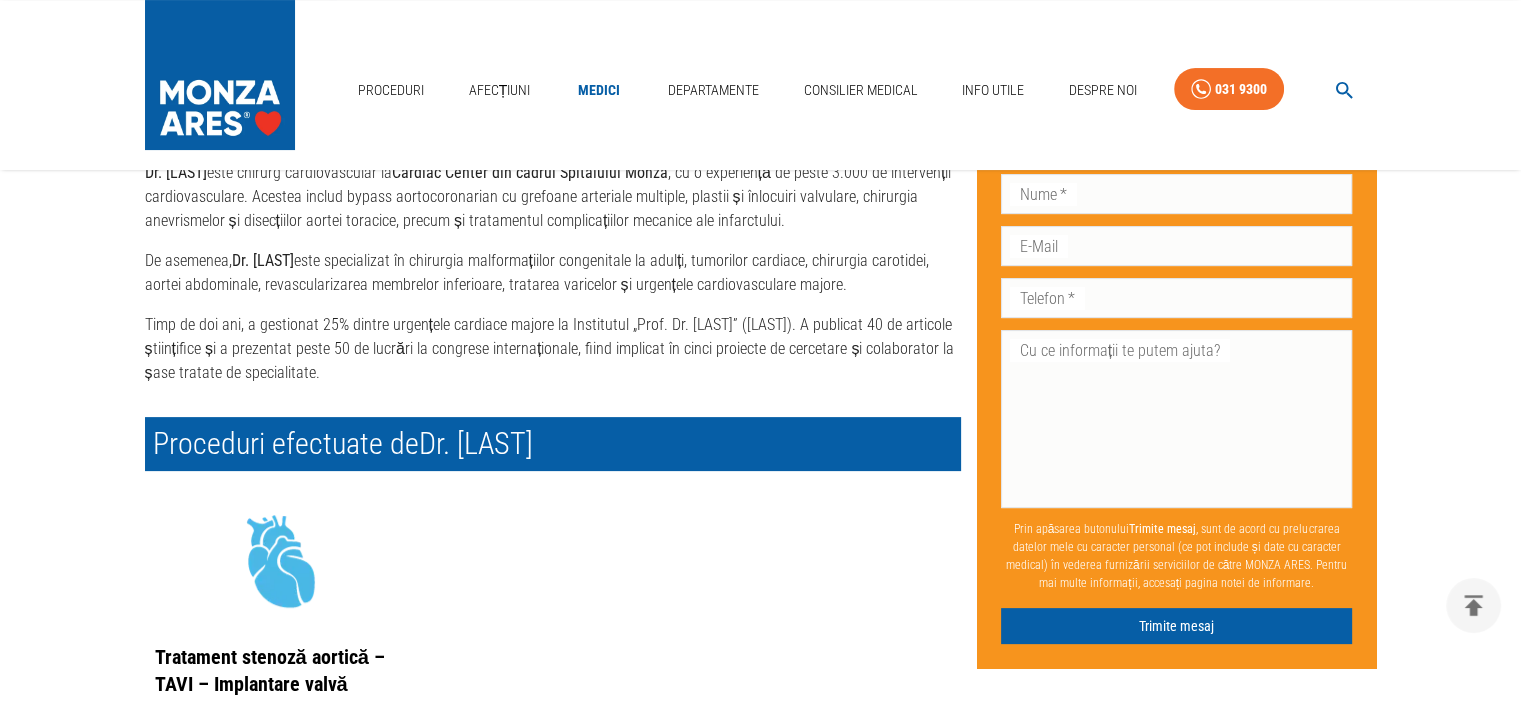 scroll, scrollTop: 500, scrollLeft: 0, axis: vertical 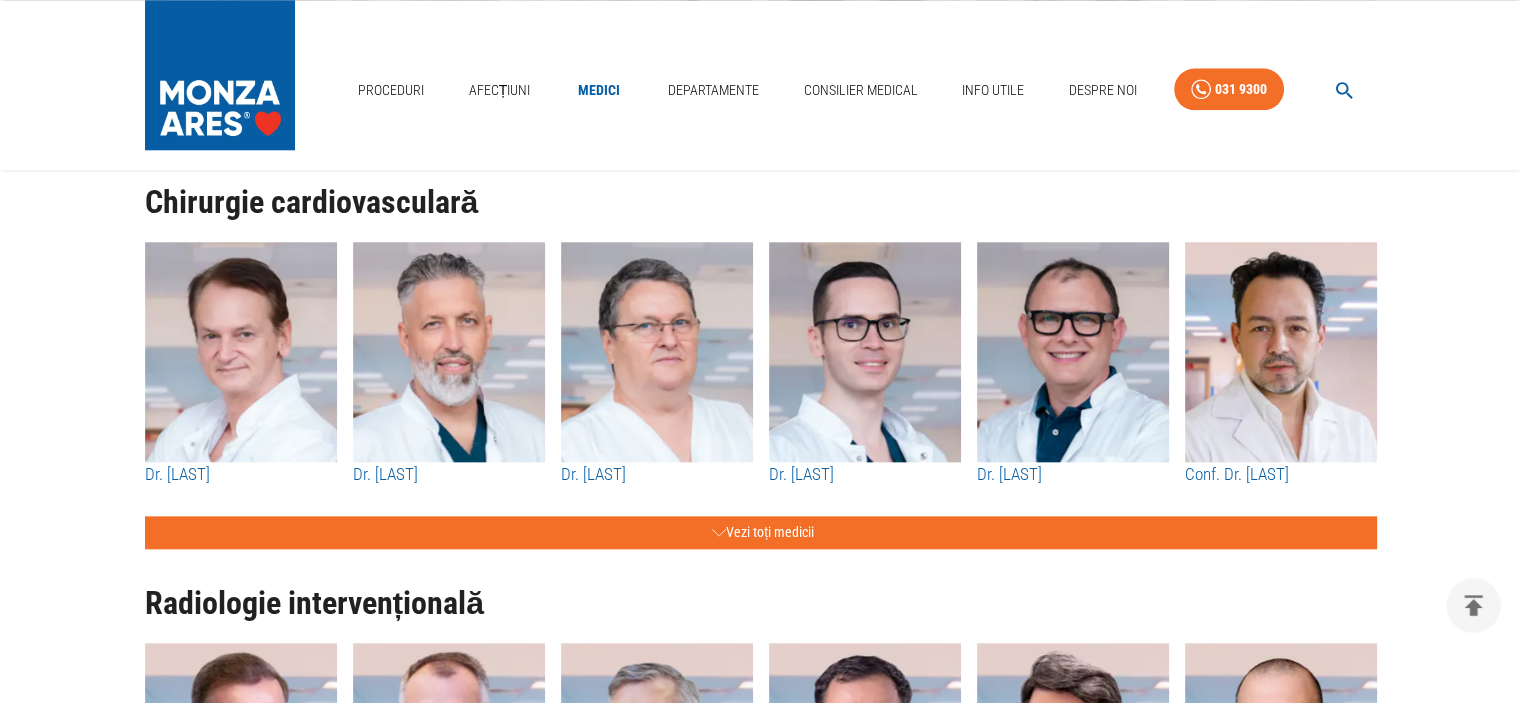 click at bounding box center (241, 352) 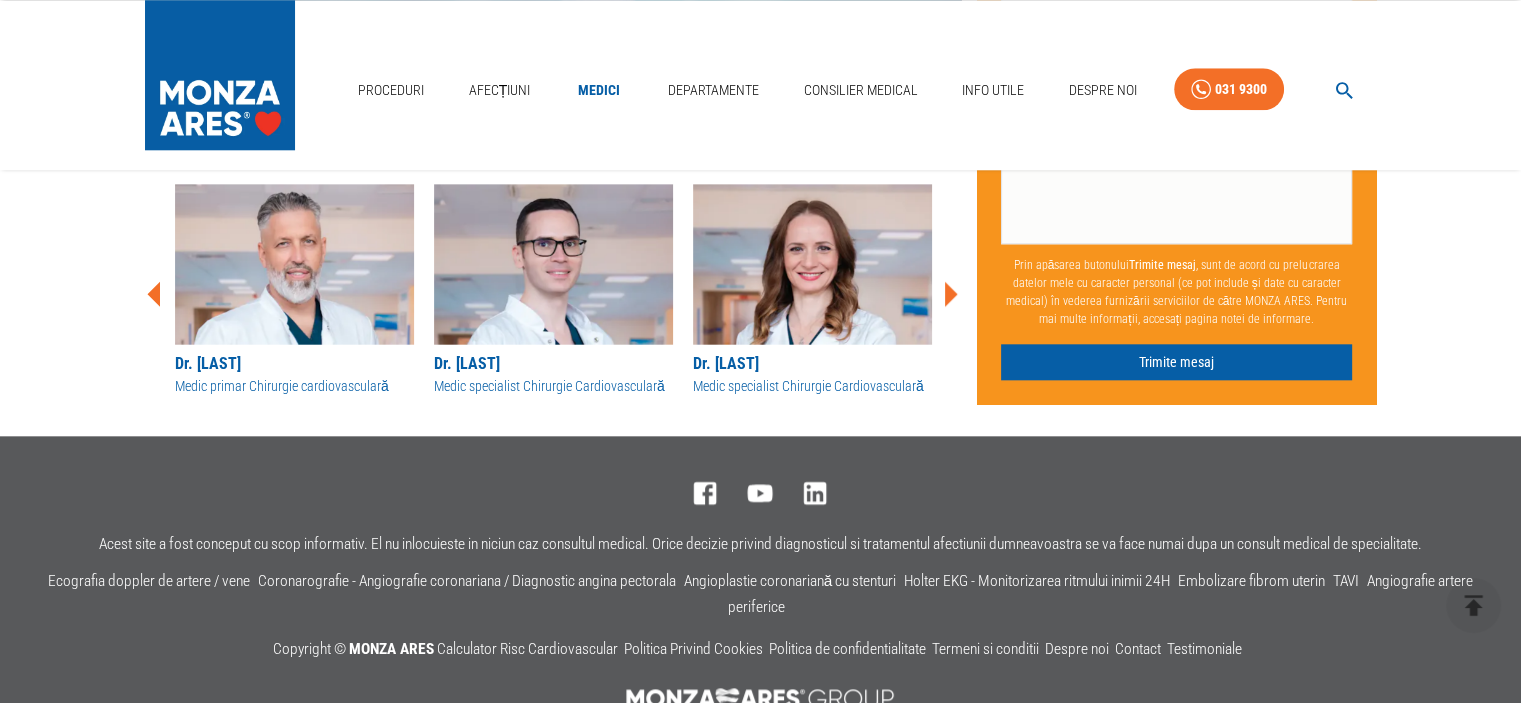 scroll, scrollTop: 0, scrollLeft: 0, axis: both 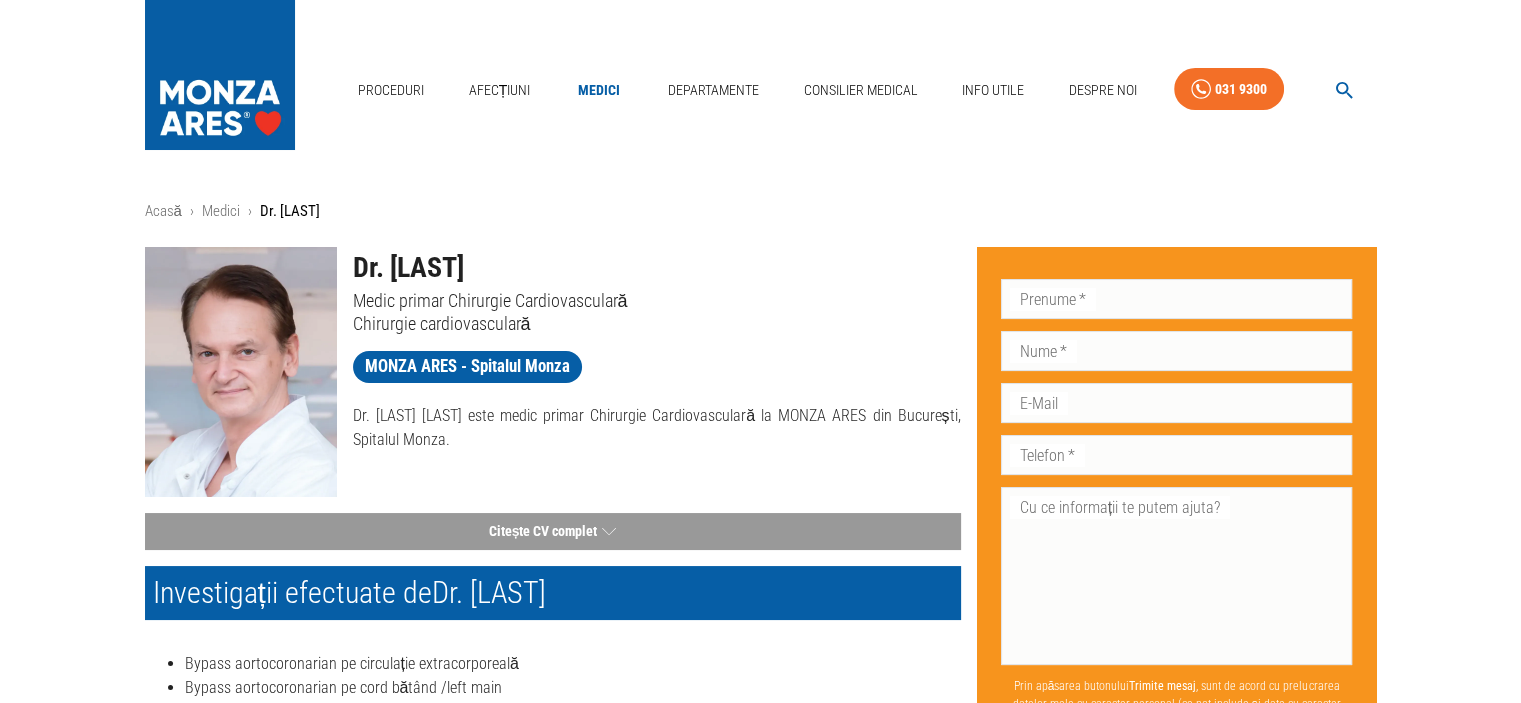 click on "Acasă › Medici › Dr. [LAST] Dr. [LAST] Medic primar Chirurgie Cardiovasculară Chirurgie cardiovasculară MONZA ARES - Spitalul Monza Dr. [LAST] este medic primar Chirurgie Cardiovasculară la MONZA ARES din București, Spitalul Monza. Citește CV complet Dr. [LAST] , medic primar în chirurgie cardiovasculară, îndeplinește funcția de șef al secției de Chirurgie Cardiacă la Spitalul Monza. Cu o experiență vastă în intervențiile pe cord bătând și în plastii valvulare mitrale, Dr. [LAST] este recunoscut ca fiind cel mai experimentat chirurg cardiovascular din România. Până în prezent, a efectuat peste 3.500 de intervenții de revascularizare miocardică exclusiv pe cord bătând și peste 3.000 de intervenții de înlocuire/plastie valvulară, dintre care peste 750 au fost plastii valvulare mitrale. Dr. [LAST] Este important de menționat că Dr. [LAST] Investigații efectuate de Dr. [LAST] Mixom Video *" at bounding box center (760, 1352) 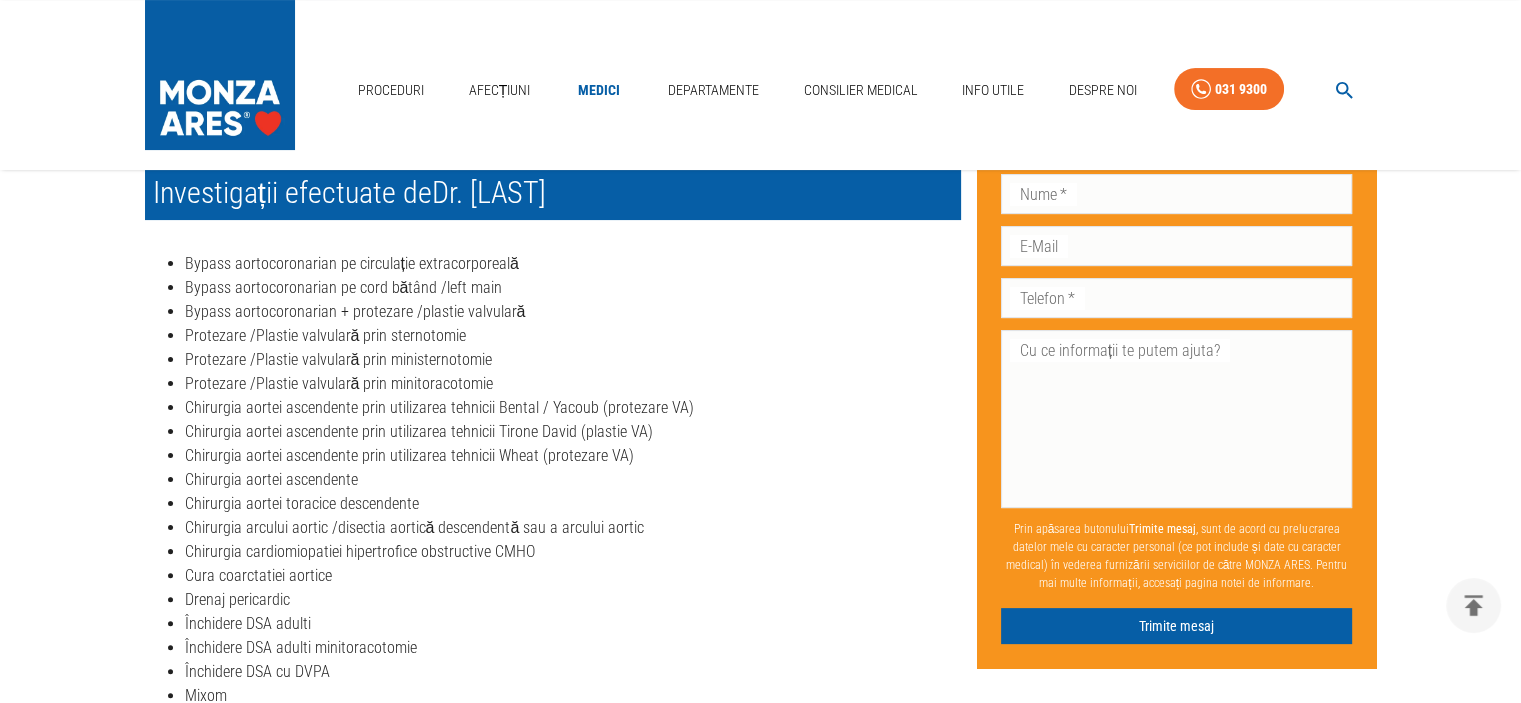 scroll, scrollTop: 300, scrollLeft: 0, axis: vertical 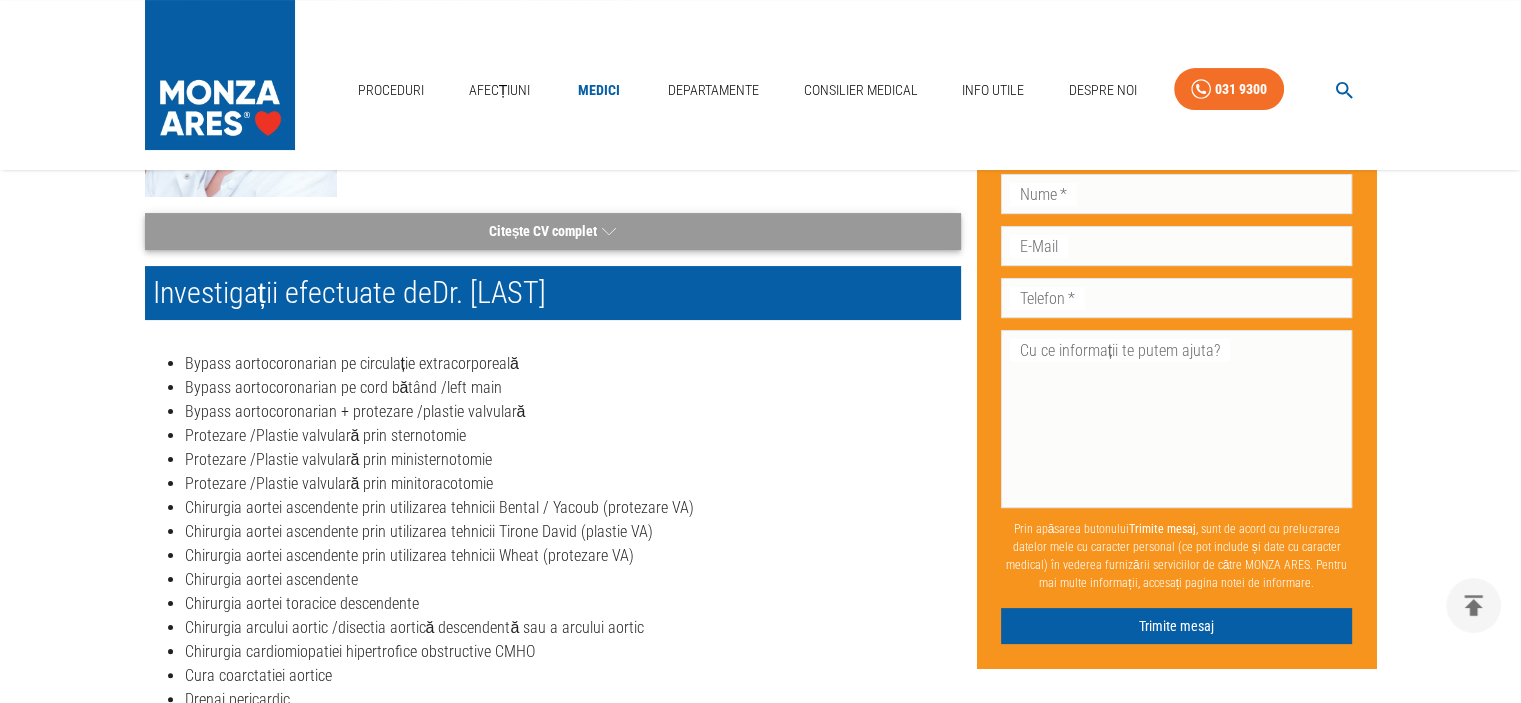 click on "Citește CV complet" at bounding box center (553, 231) 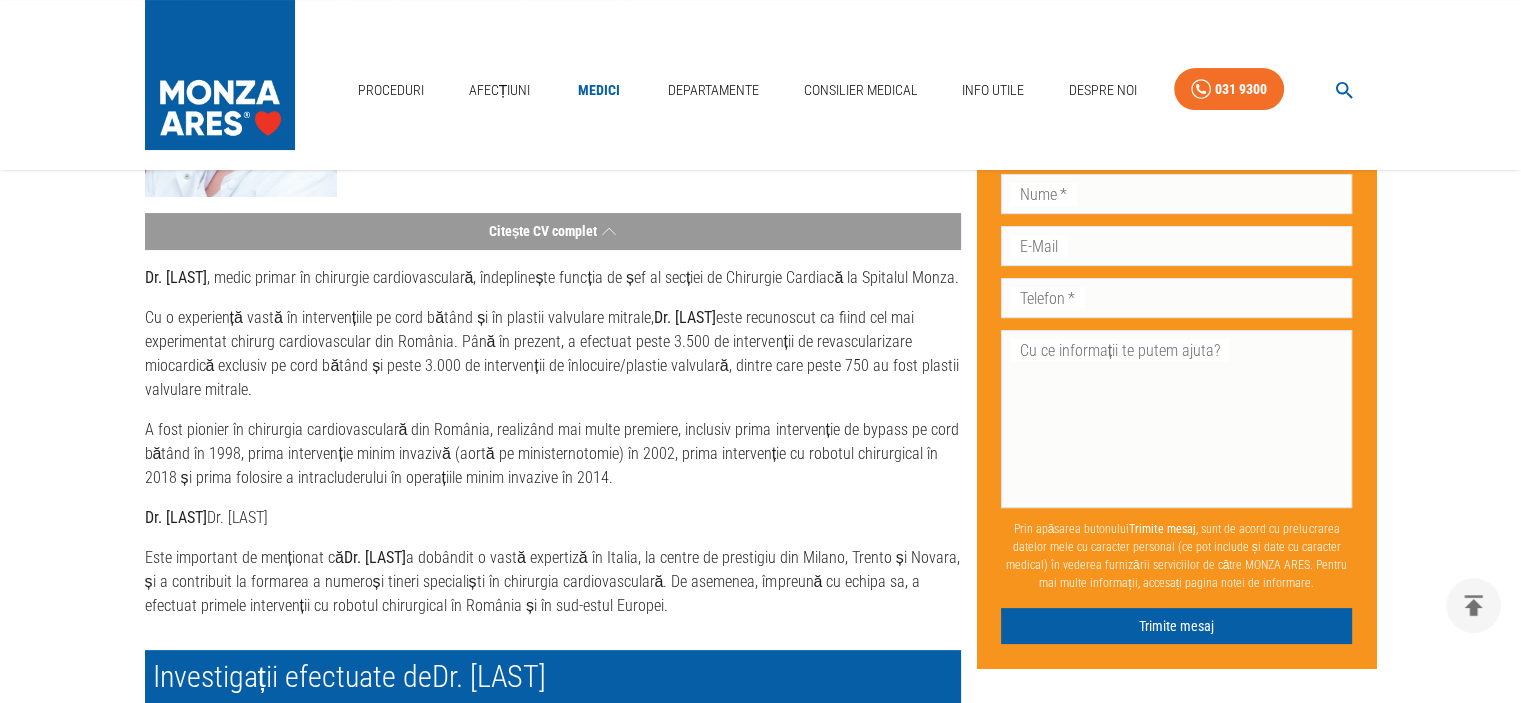 click on "Cu o experiență vastă în intervențiile pe cord bătând și în plastii valvulare mitrale,  Dr. [LAST]  este recunoscut ca fiind cel mai experimentat chirurg cardiovascular din România. Până în prezent, a efectuat peste 3.500 de intervenții de revascularizare miocardică exclusiv pe cord bătând și peste 3.000 de intervenții de înlocuire/plastie valvulară, dintre care peste 750 au fost plastii valvulare mitrale." at bounding box center (553, 354) 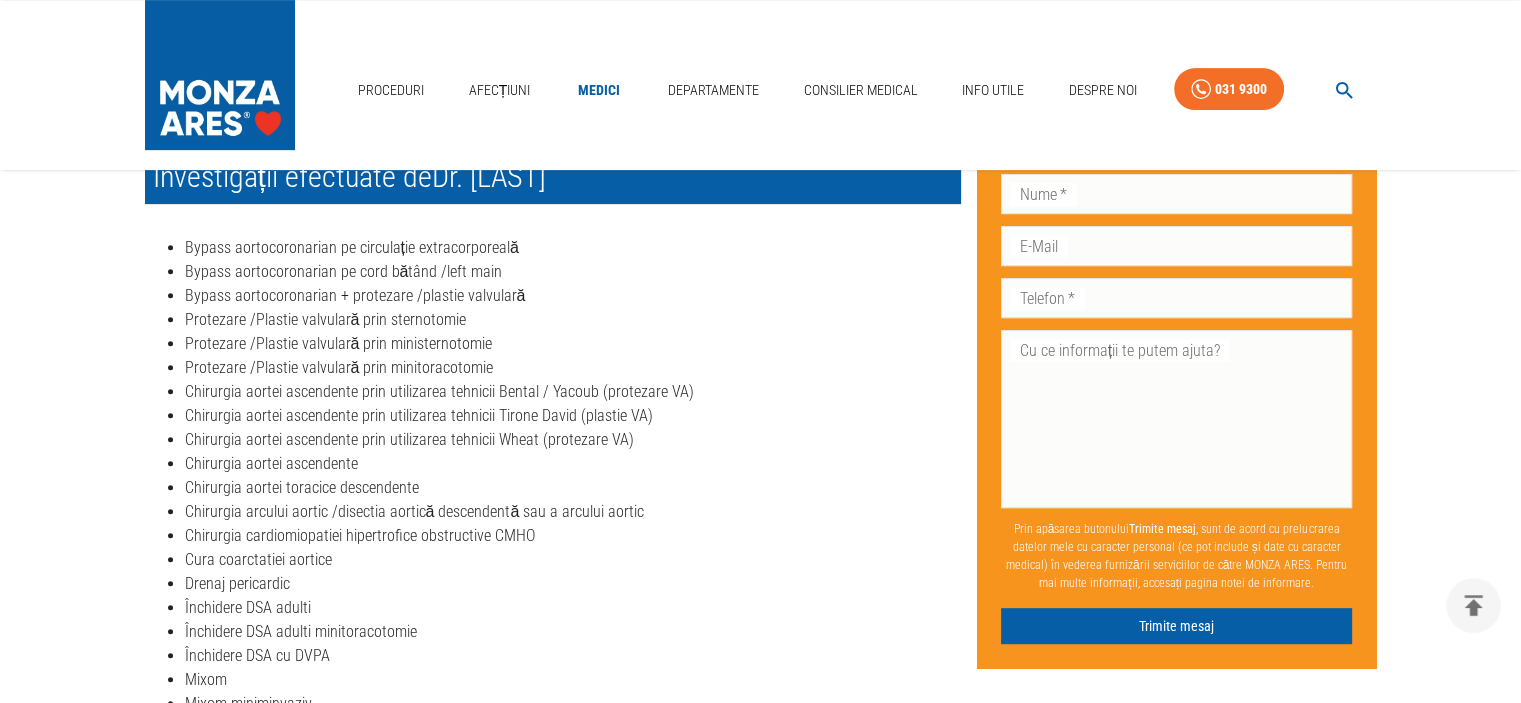 scroll, scrollTop: 900, scrollLeft: 0, axis: vertical 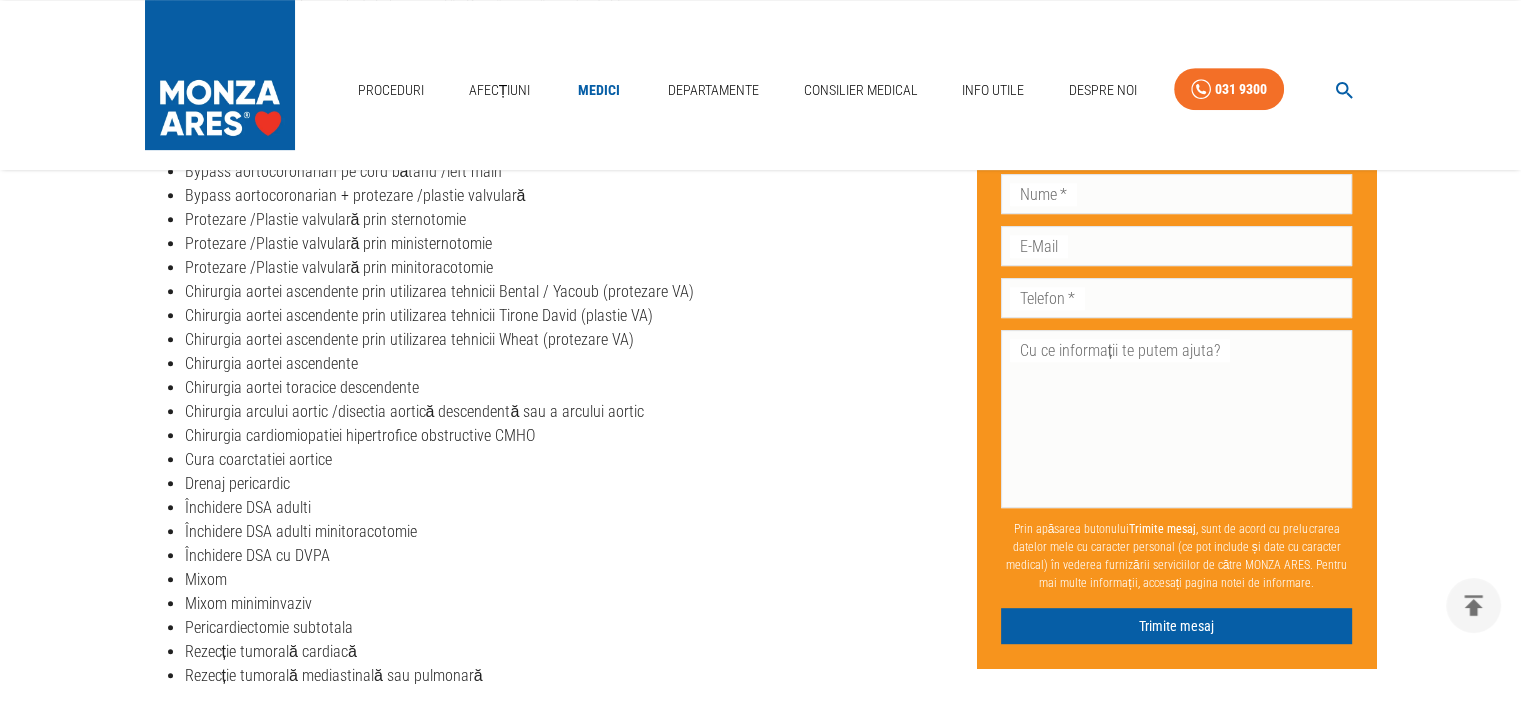 click on "Protezare /Plastie valvulară prin minitoracotomie" at bounding box center [573, 268] 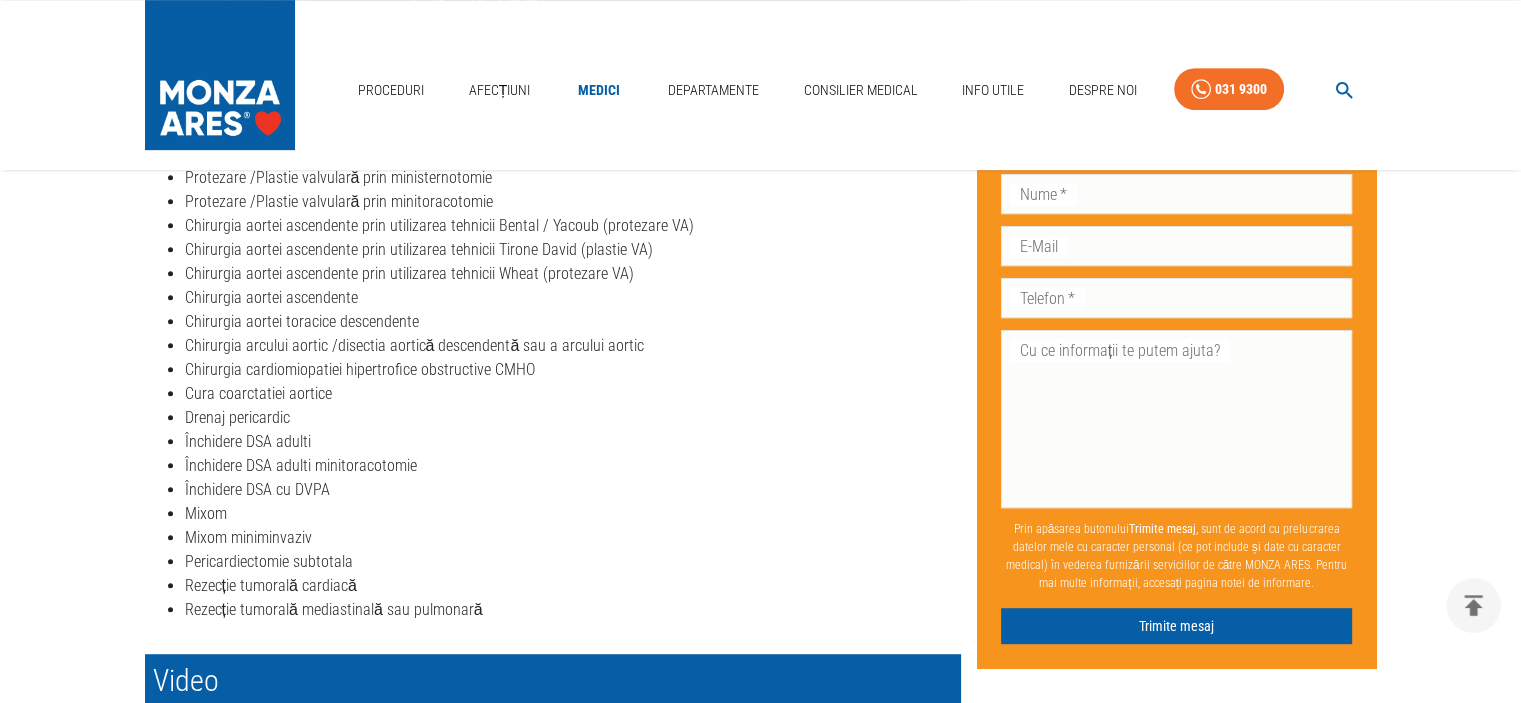 scroll, scrollTop: 1000, scrollLeft: 0, axis: vertical 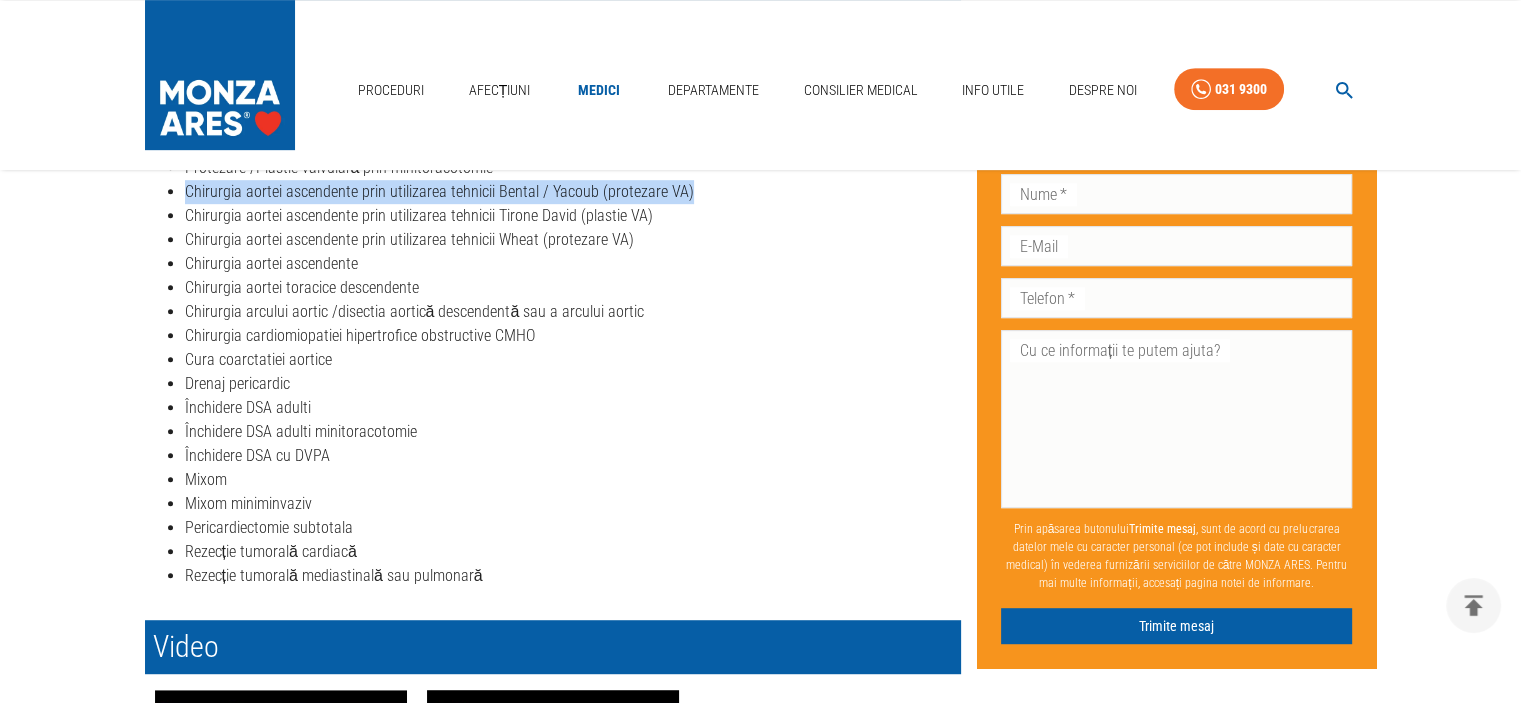 drag, startPoint x: 181, startPoint y: 309, endPoint x: 700, endPoint y: 317, distance: 519.06165 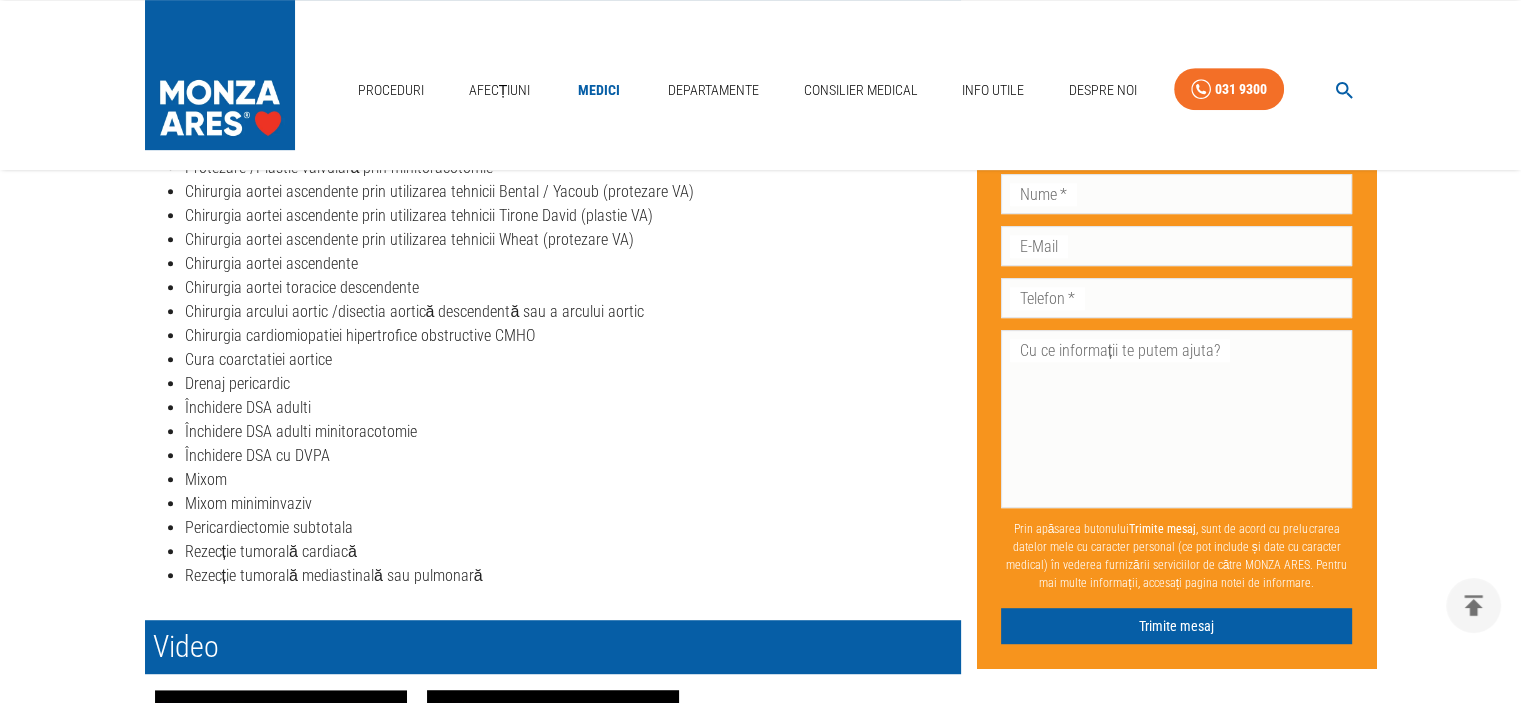 click on "Chirurgia aortei ascendente" at bounding box center (573, 264) 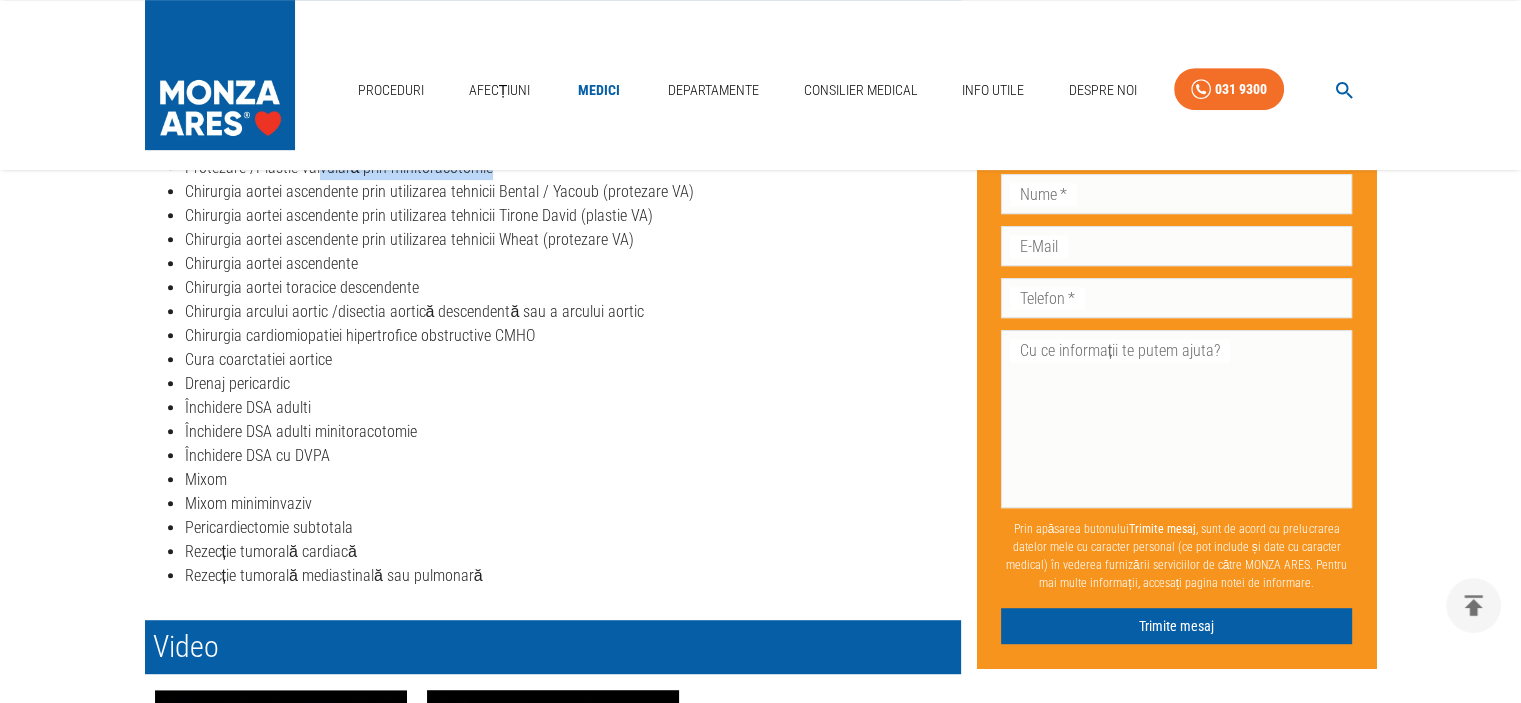 drag, startPoint x: 790, startPoint y: 276, endPoint x: 295, endPoint y: 297, distance: 495.44525 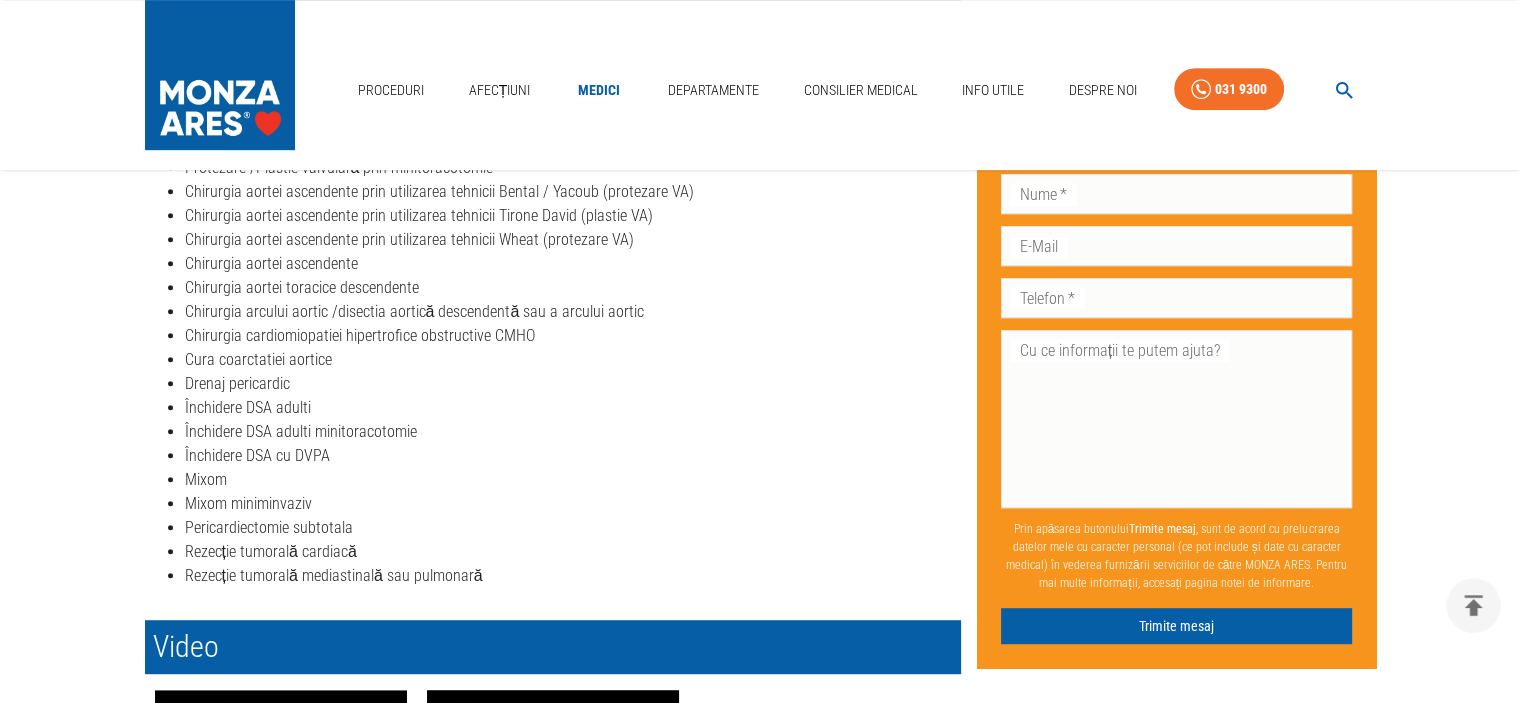 click on "Protezare /Plastie valvulară prin minitoracotomie" at bounding box center [573, 168] 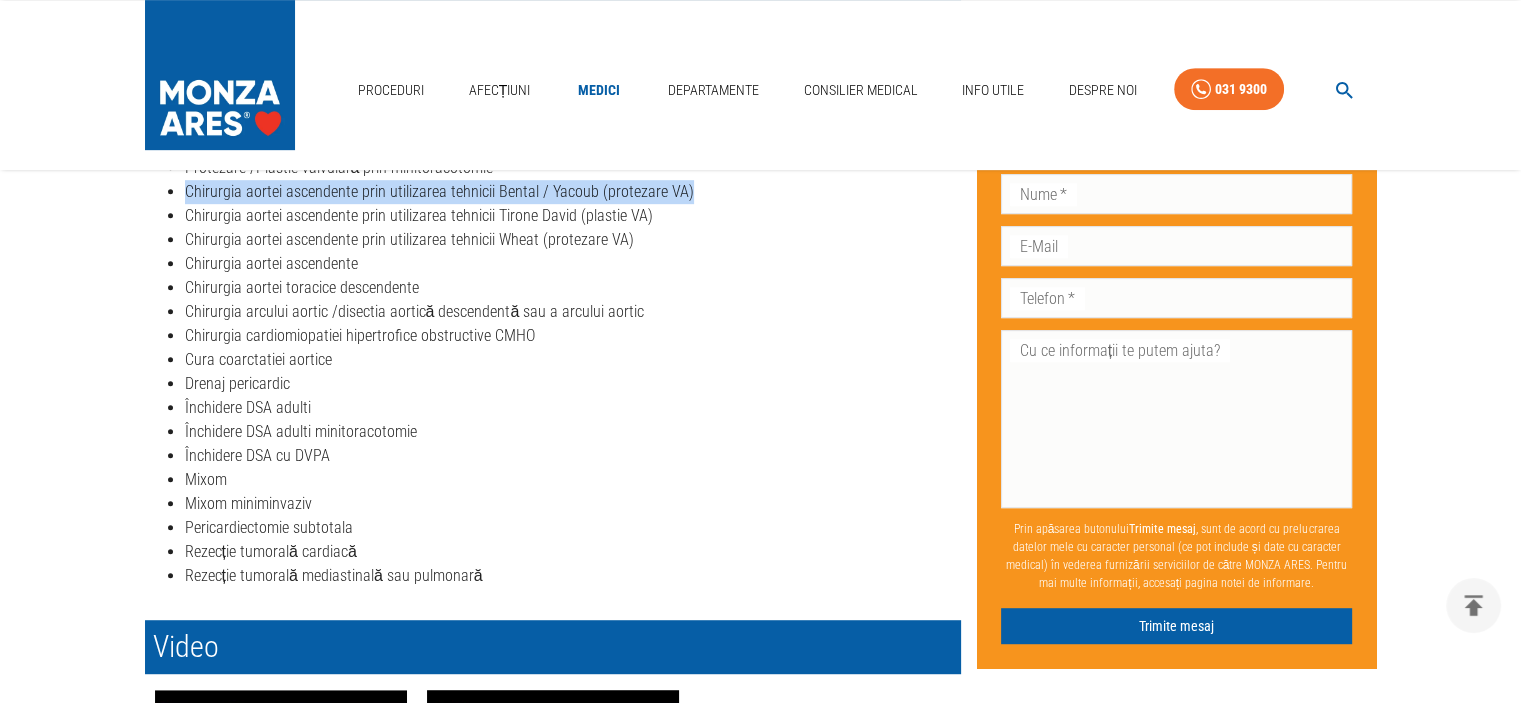 drag, startPoint x: 180, startPoint y: 303, endPoint x: 703, endPoint y: 306, distance: 523.0086 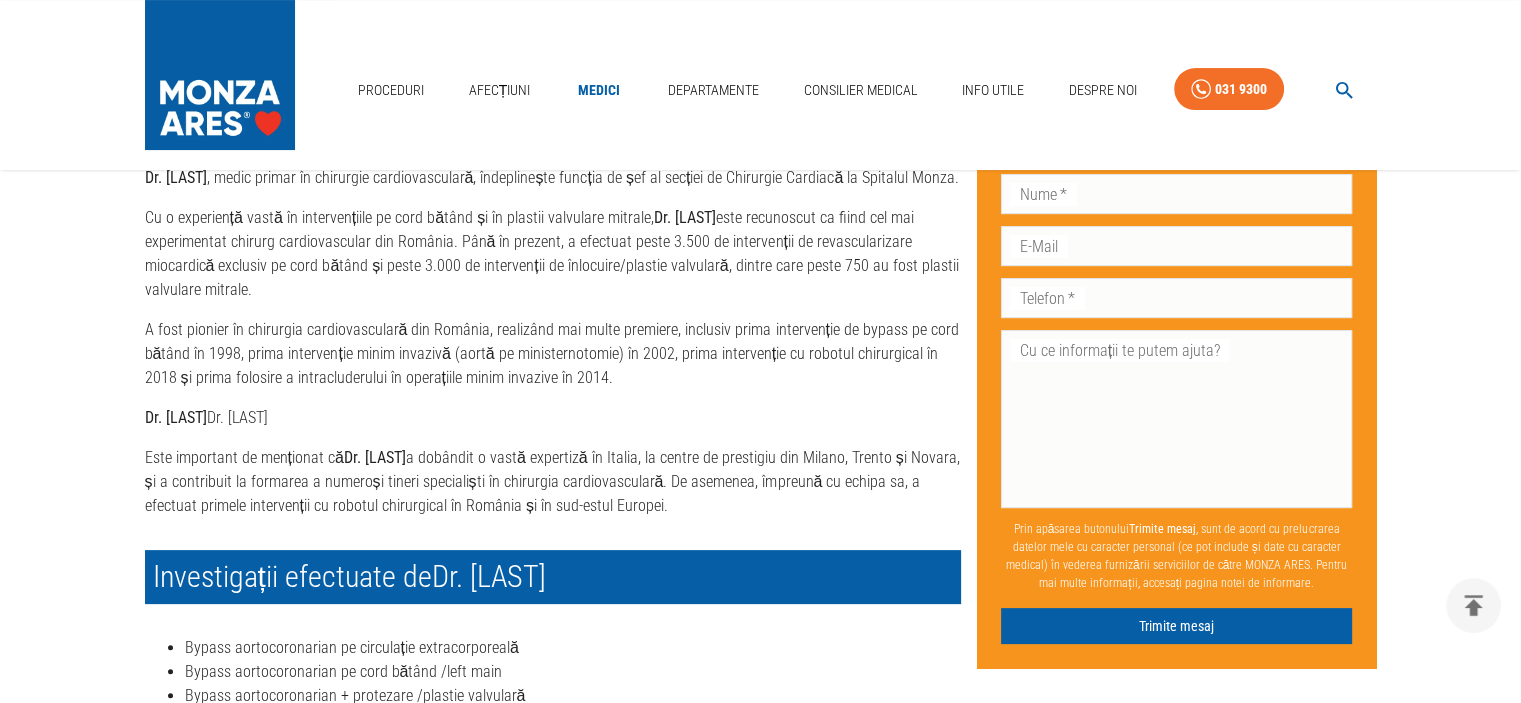 scroll, scrollTop: 0, scrollLeft: 0, axis: both 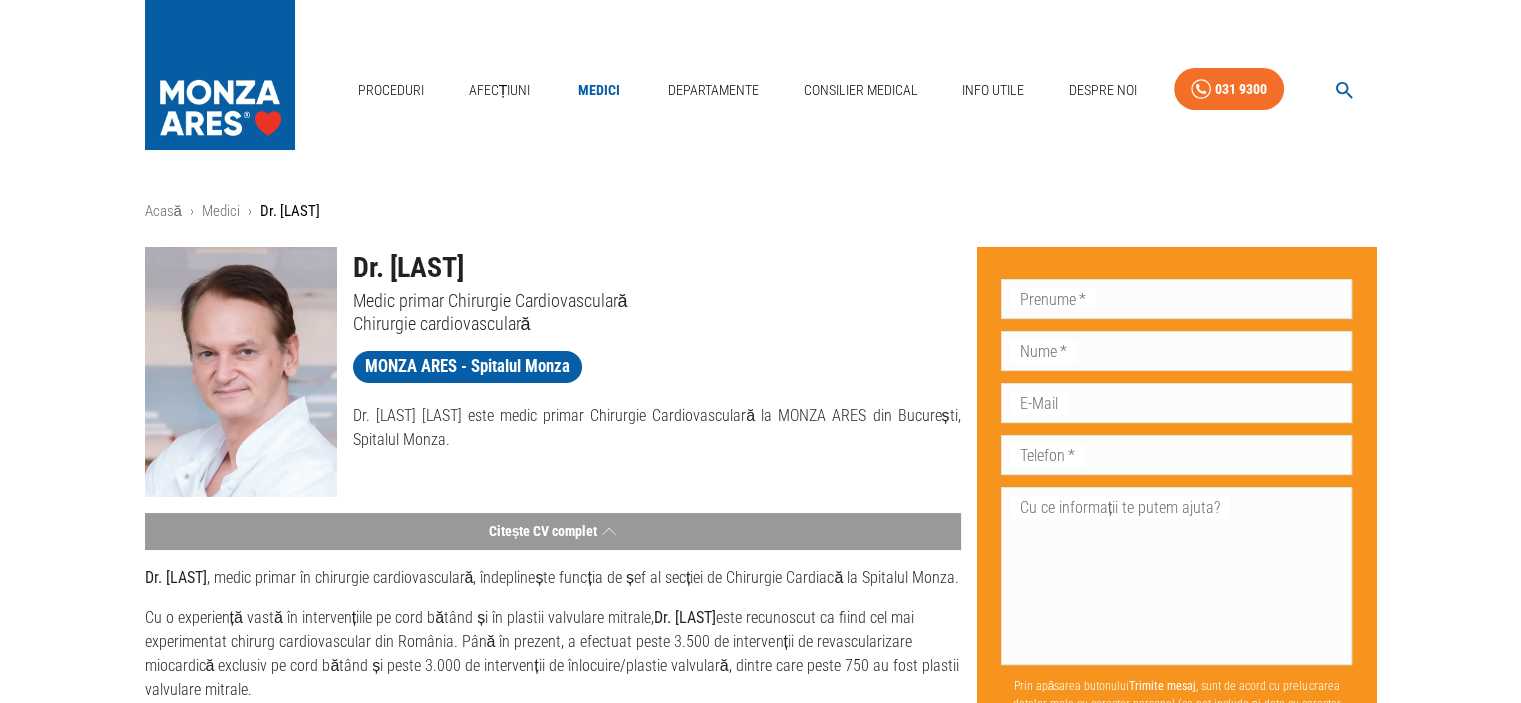 click on "Chirurgie cardiovasculară" at bounding box center (657, 323) 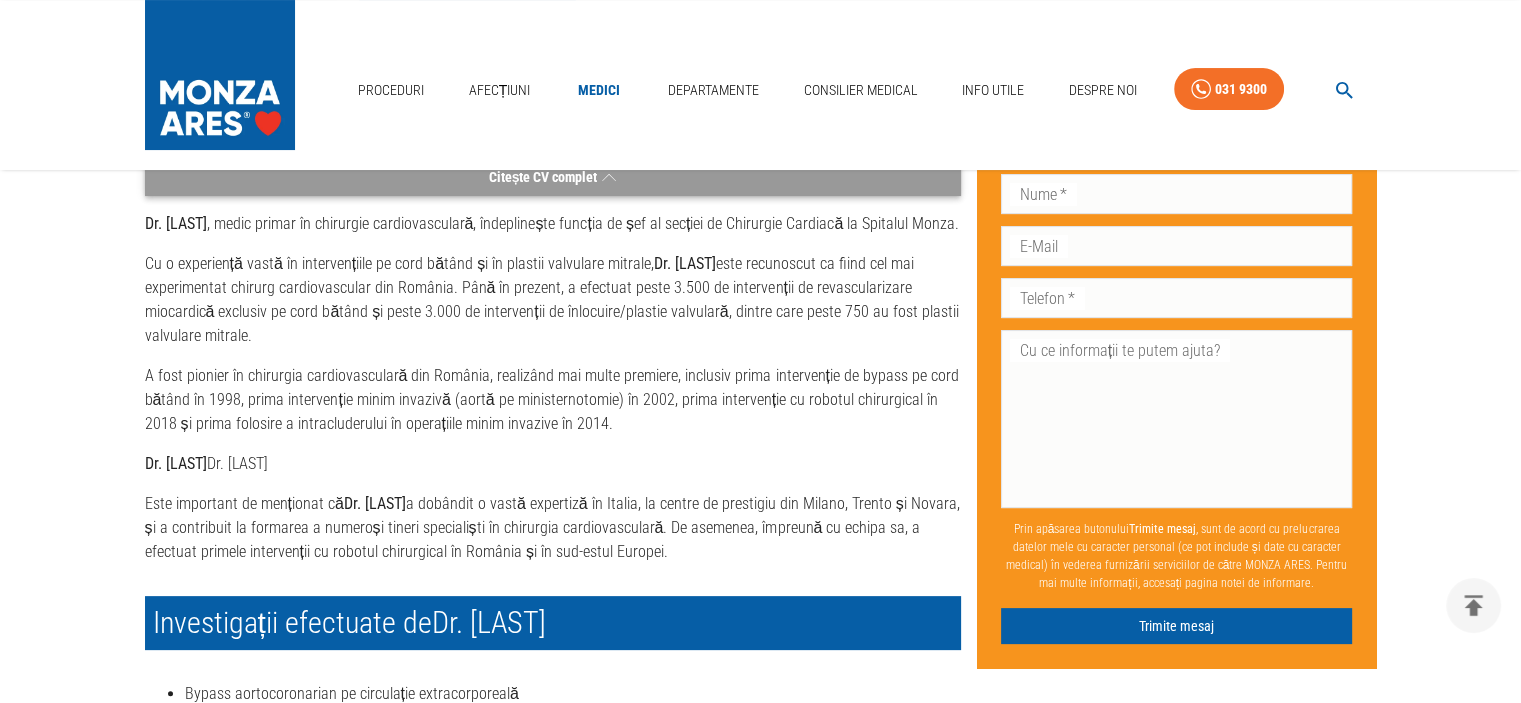 scroll, scrollTop: 700, scrollLeft: 0, axis: vertical 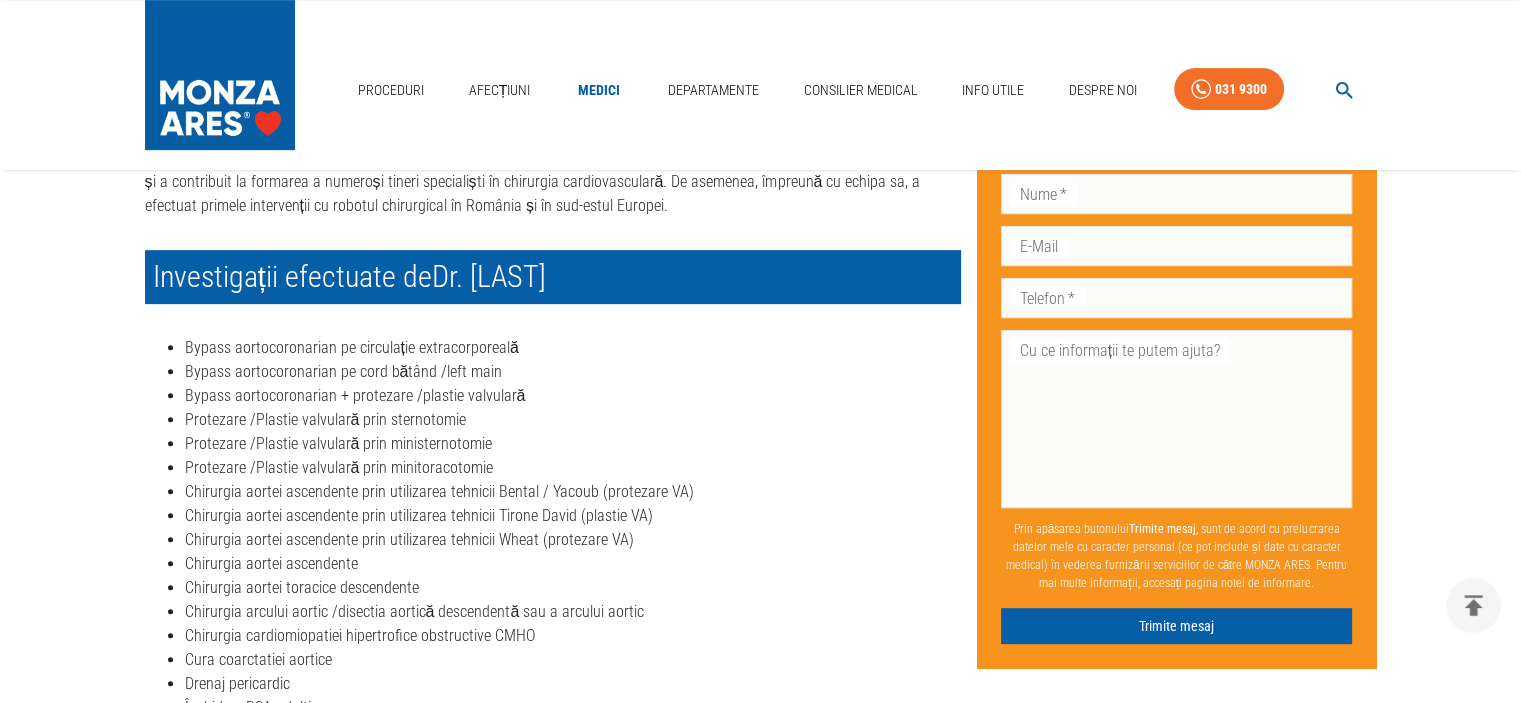 click on "Este important de menționat că  Dr. [LAST]  a dobândit o vastă expertiză în Italia, la centre de prestigiu din Milano, Trento și Novara, și a contribuit la formarea a numeroși tineri specialiști în chirurgia cardiovasculară. De asemenea, împreună cu echipa sa, a efectuat primele intervenții cu robotul chirurgical în România și în sud-estul Europei." at bounding box center (553, 182) 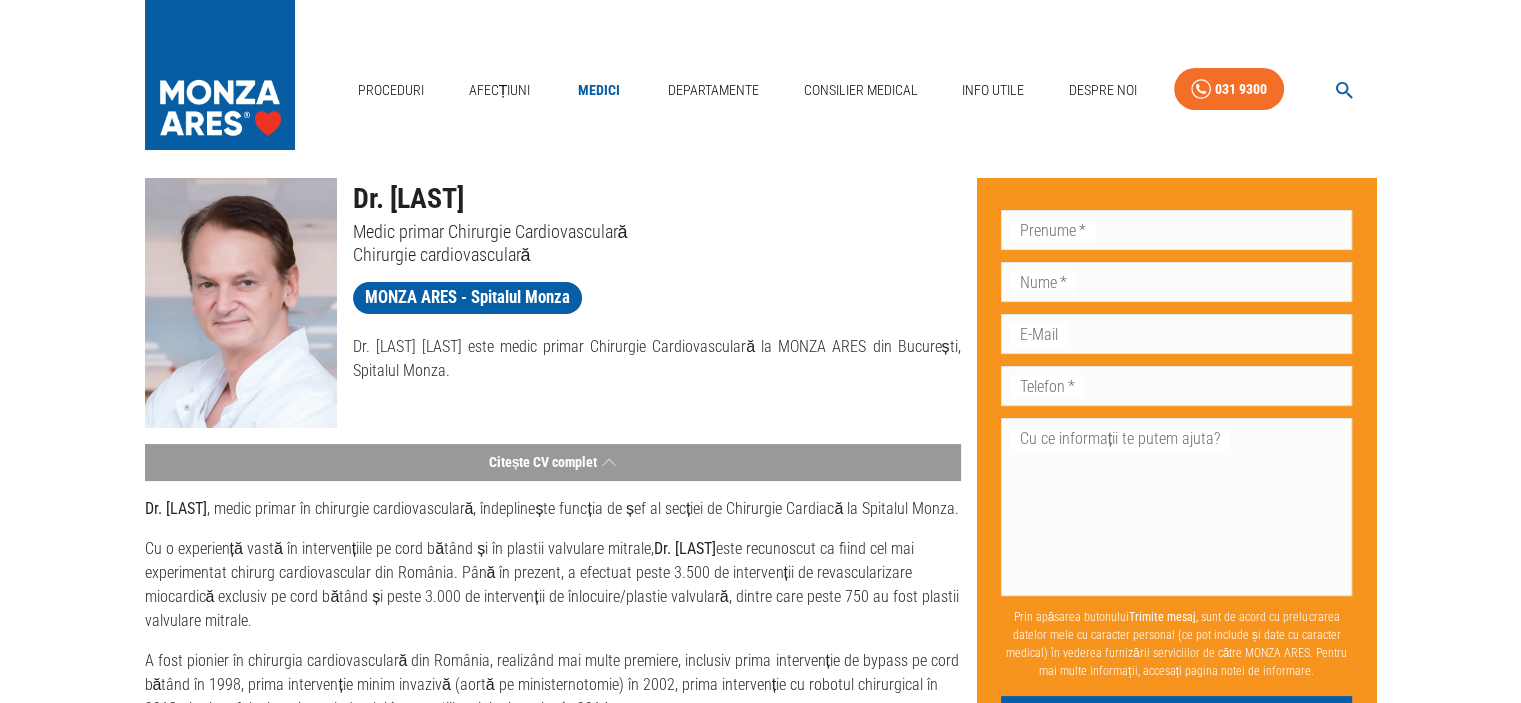 scroll, scrollTop: 0, scrollLeft: 0, axis: both 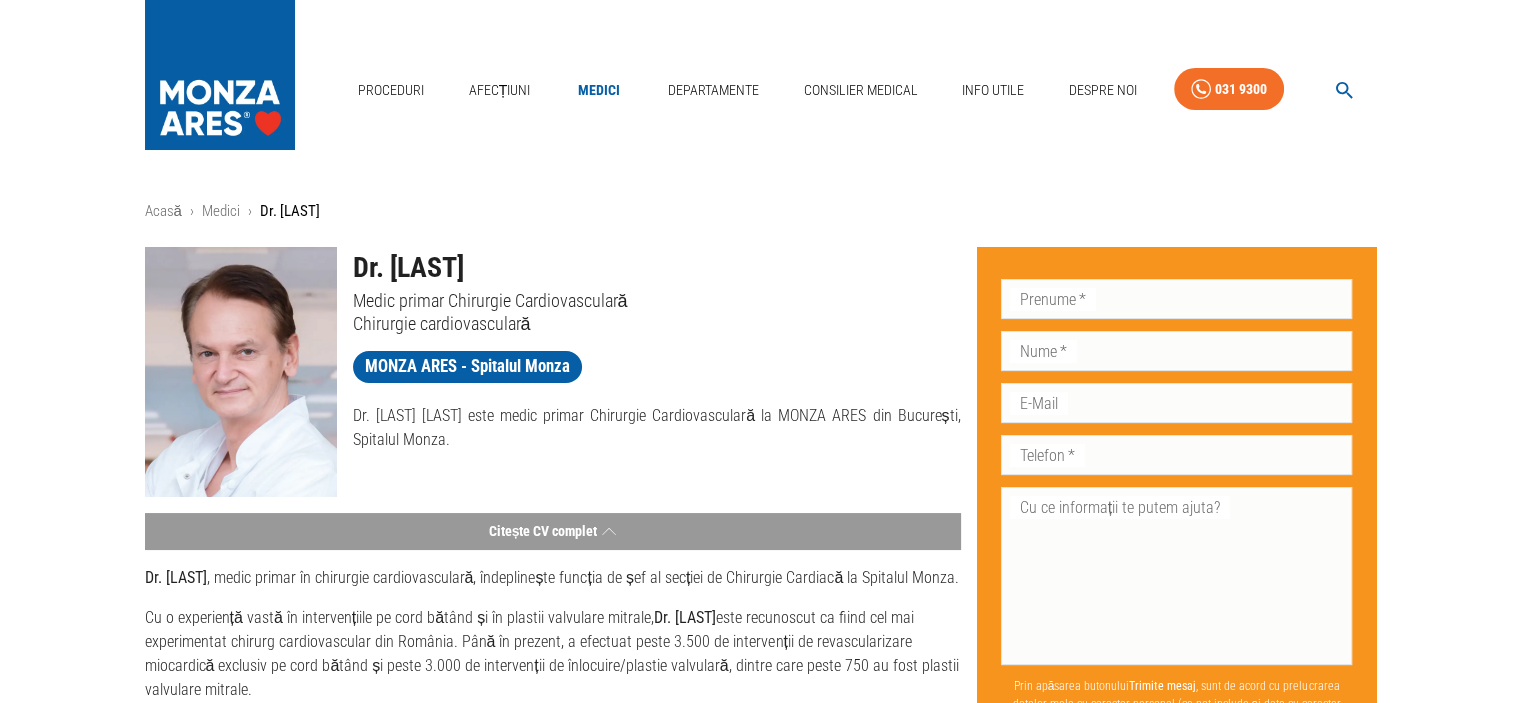 click on "Medic primar Chirurgie Cardiovasculară" at bounding box center [657, 300] 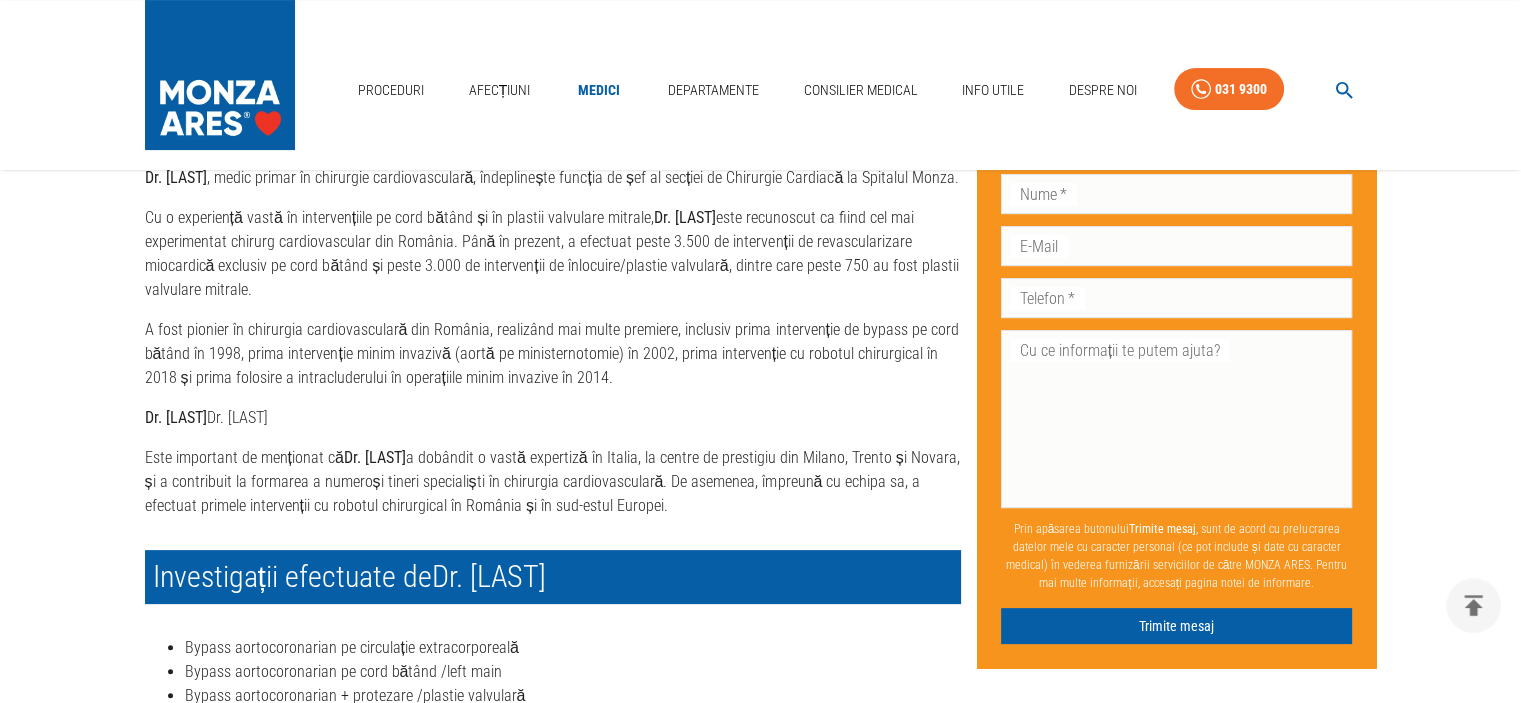 scroll, scrollTop: 200, scrollLeft: 0, axis: vertical 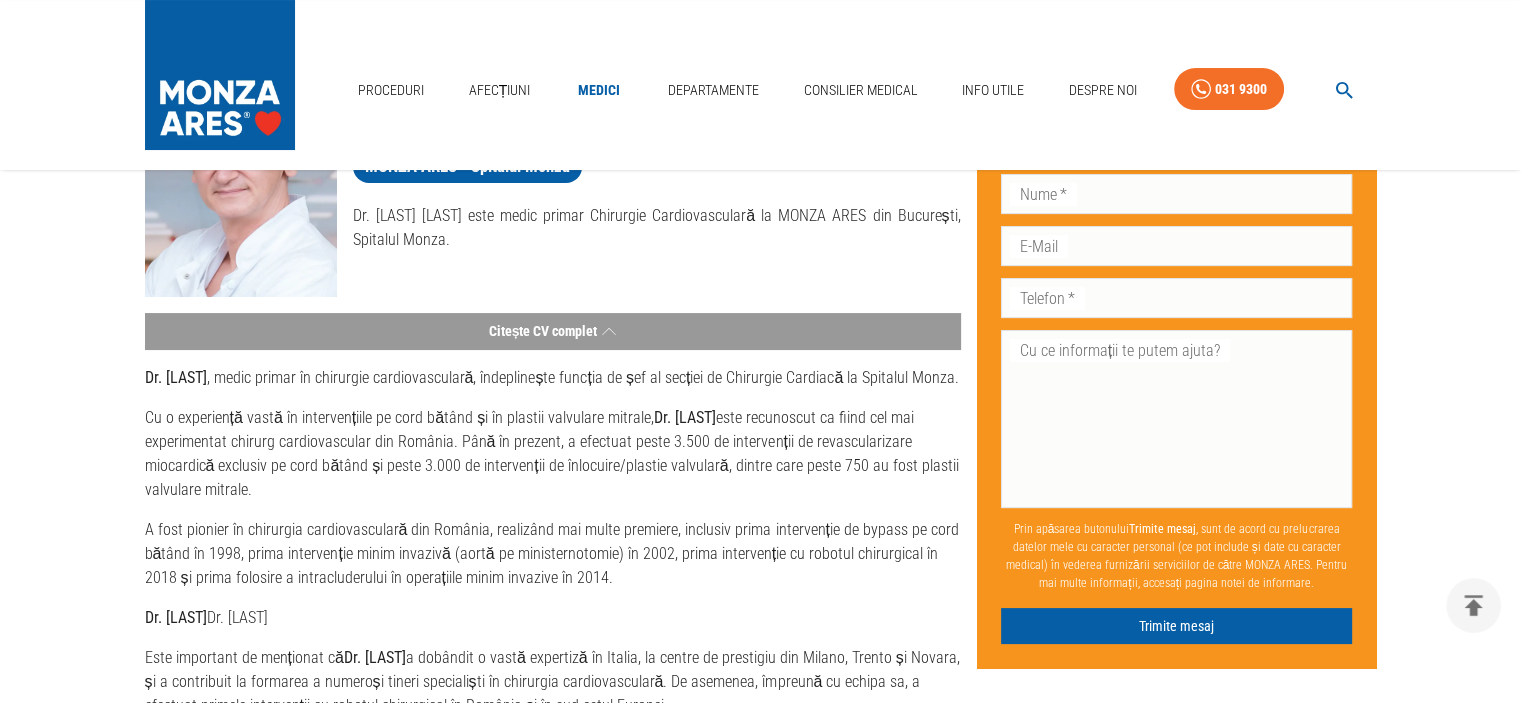 click on "Dr. [LAST] [LAST] , medic primar în chirurgie cardiovasculară, îndeplinește funcția de șef al secției de Chirurgie Cardiacă la Spitalul Monza." at bounding box center (553, 378) 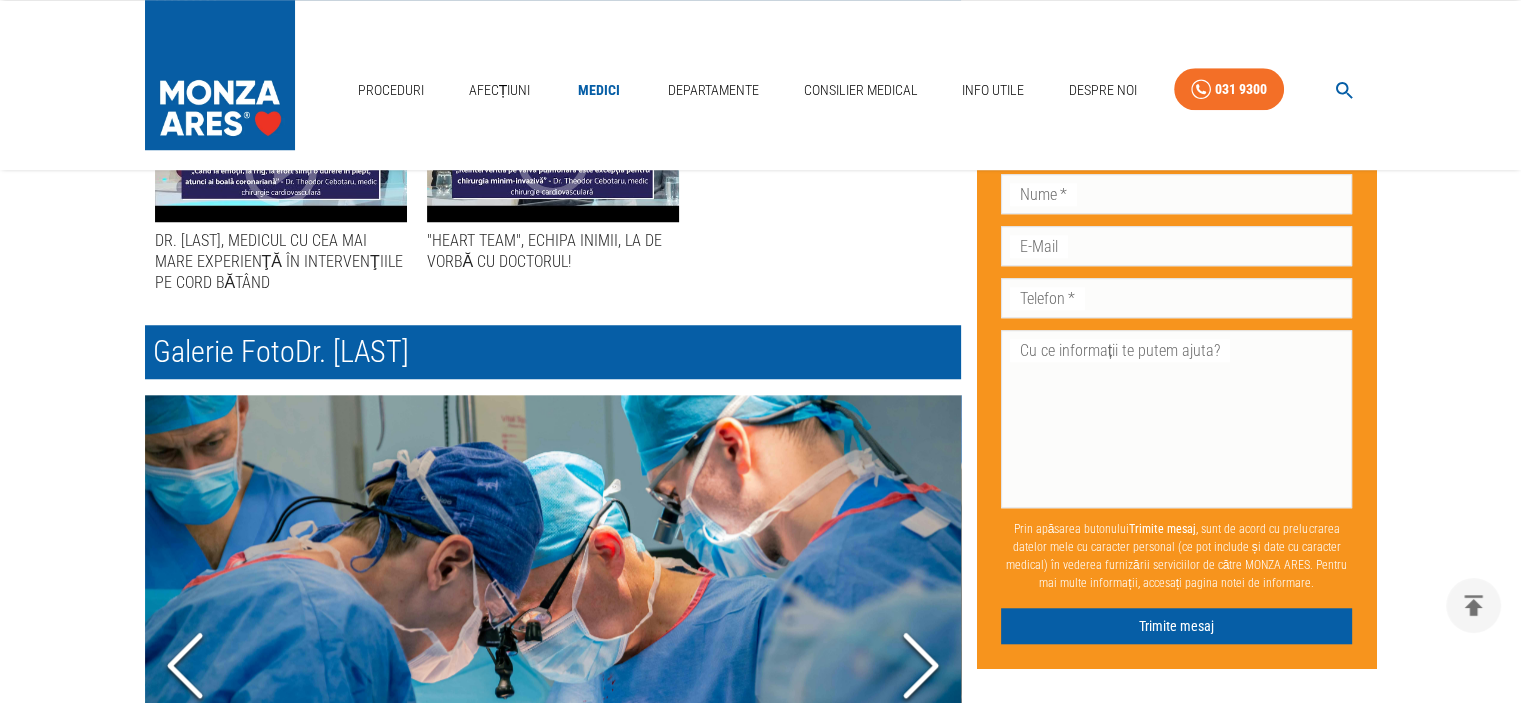 scroll, scrollTop: 1400, scrollLeft: 0, axis: vertical 